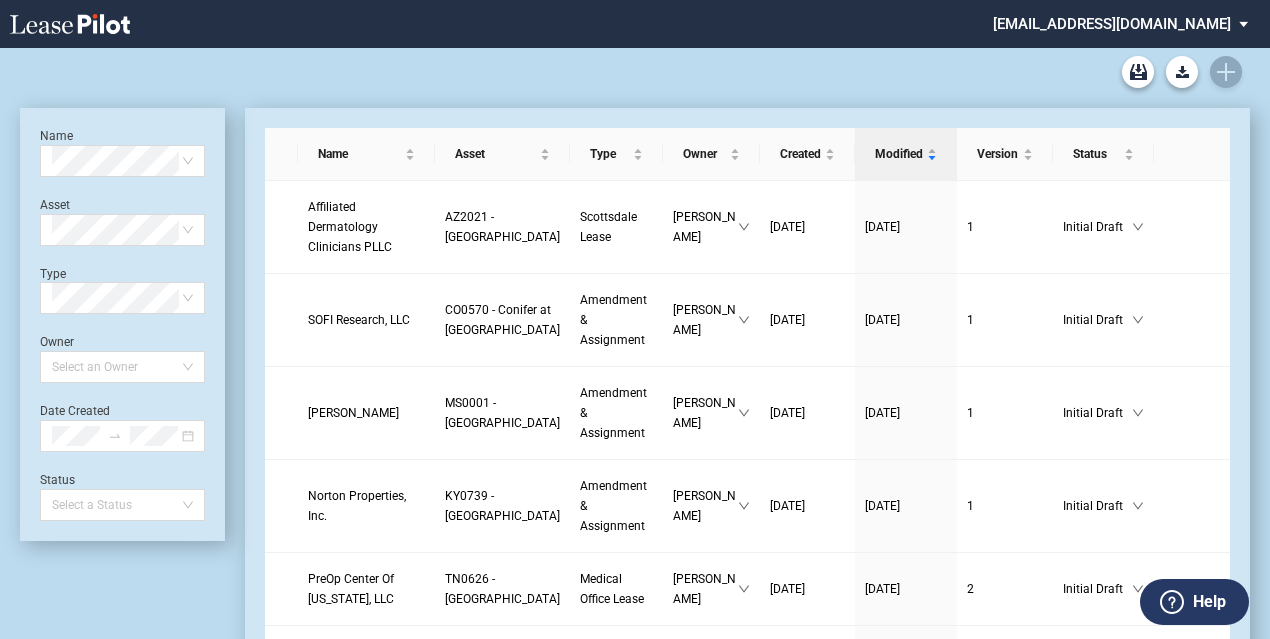 scroll, scrollTop: 0, scrollLeft: 0, axis: both 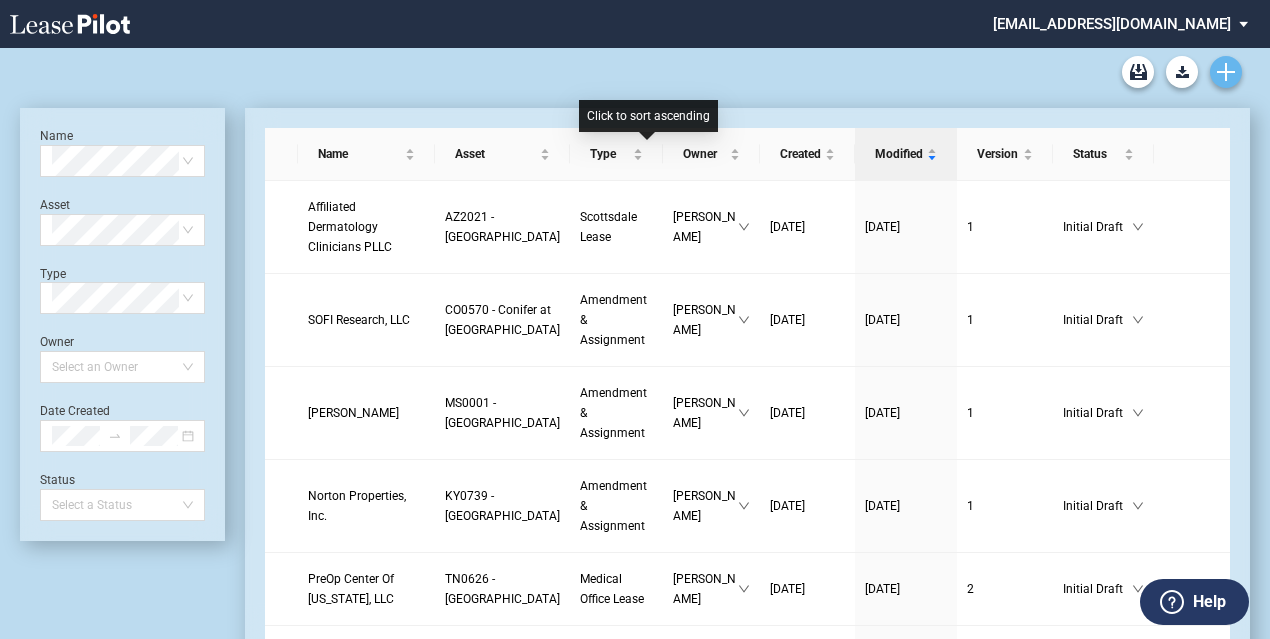 click 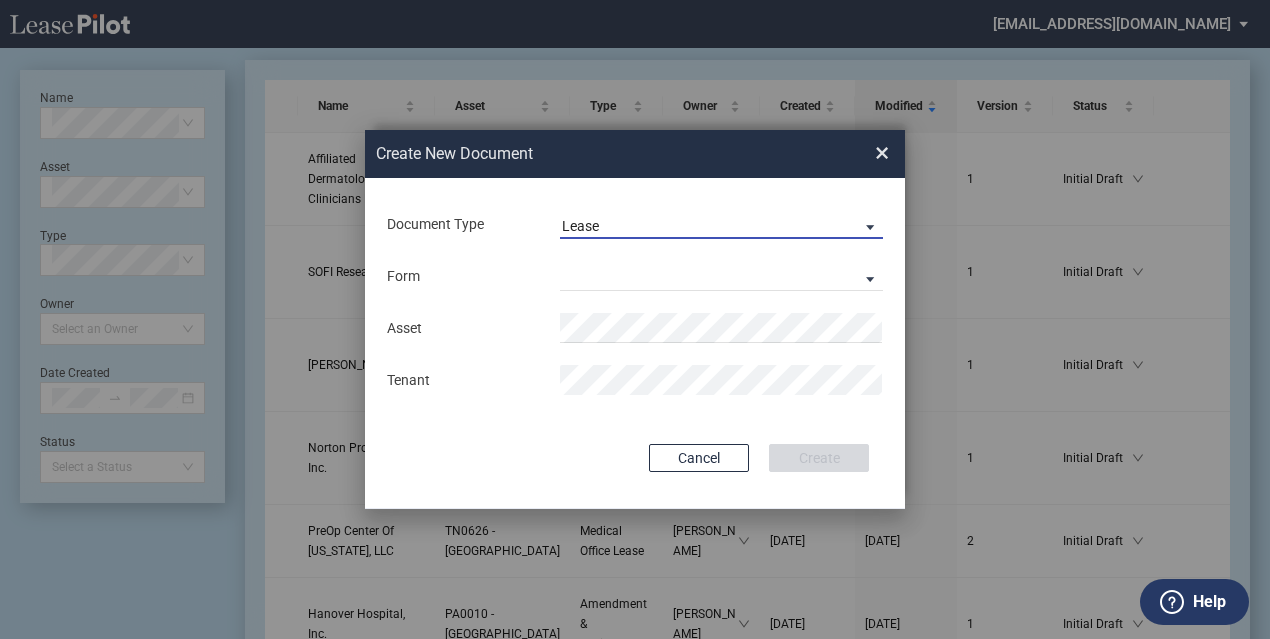 click on "Lease" at bounding box center (705, 227) 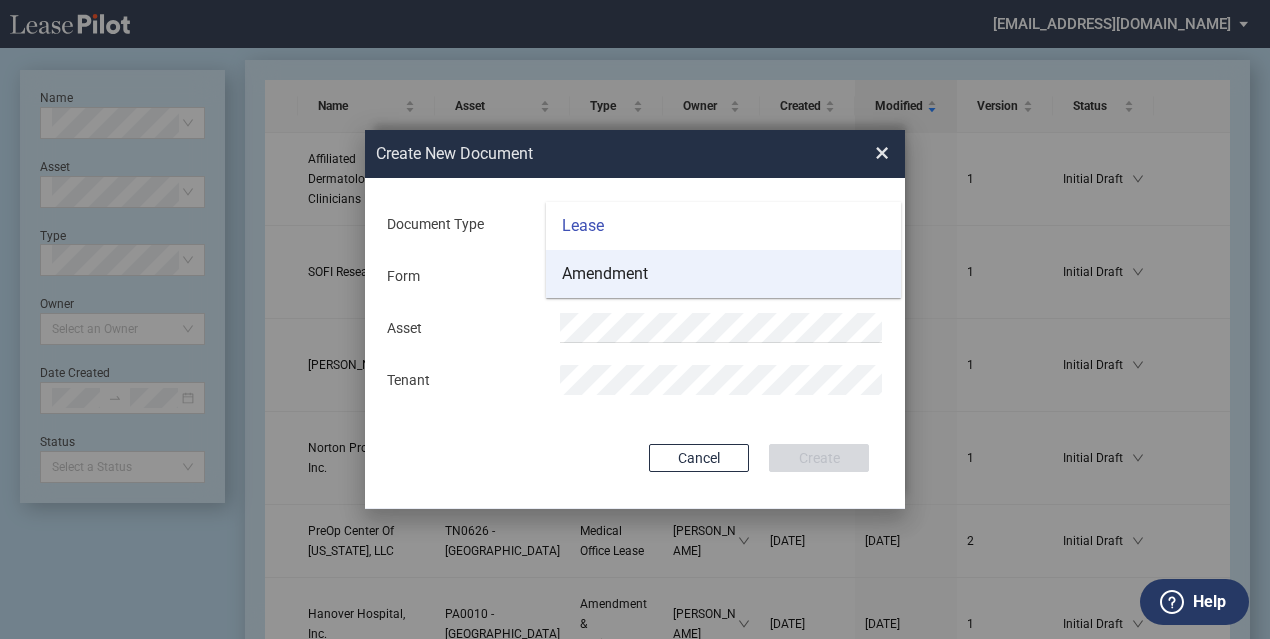 click on "Amendment" at bounding box center [605, 274] 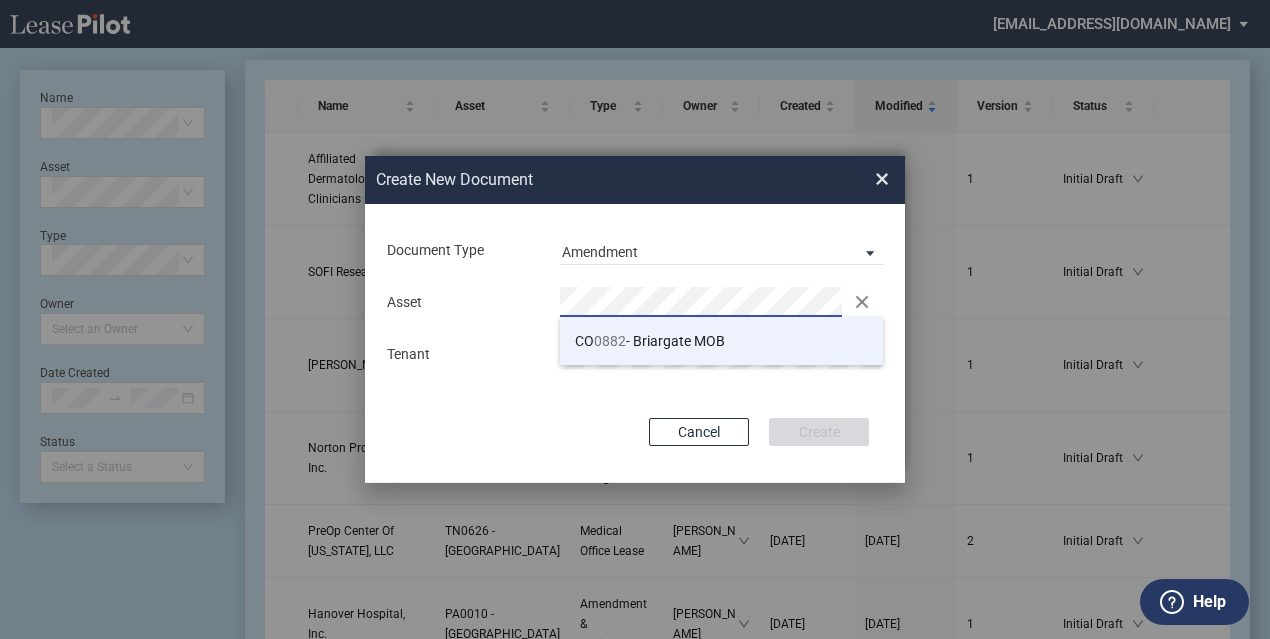 click on "CO 0882  - Briargate MOB" at bounding box center (650, 341) 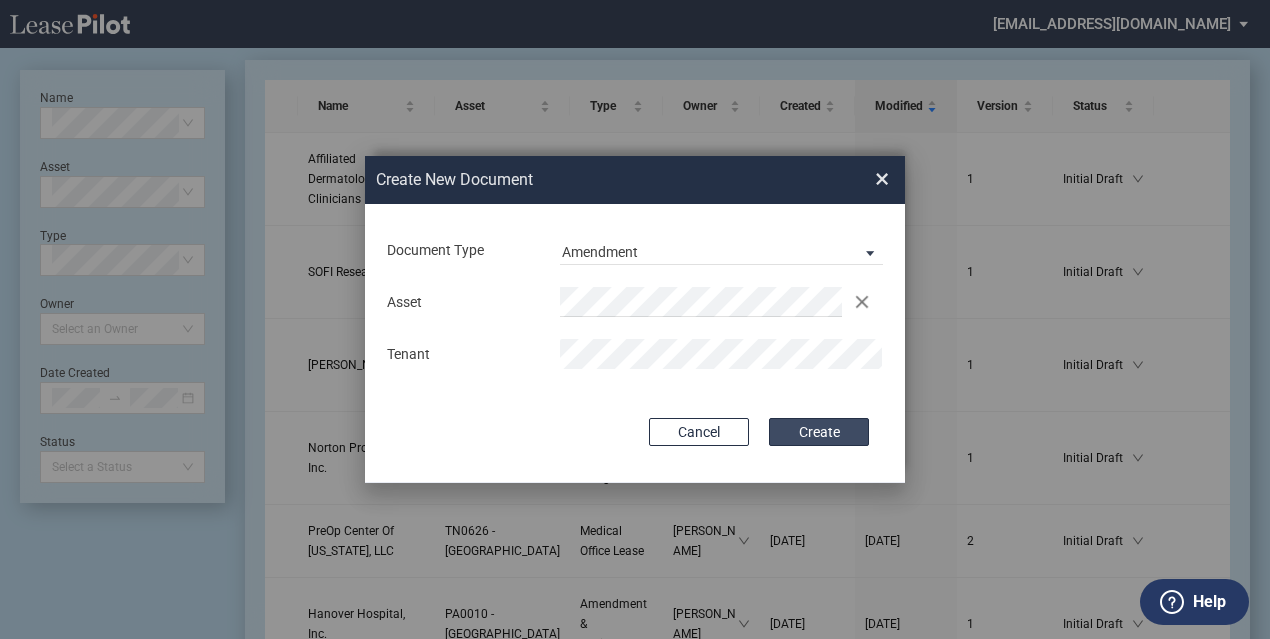 click on "Create" at bounding box center (819, 432) 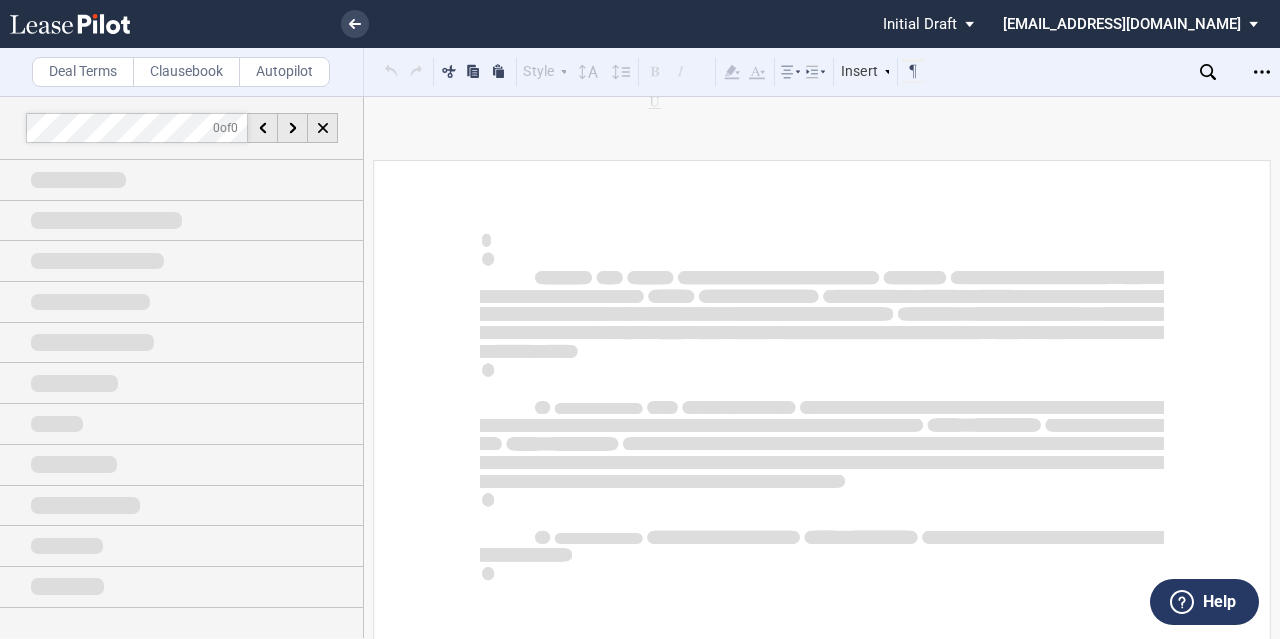 scroll, scrollTop: 0, scrollLeft: 0, axis: both 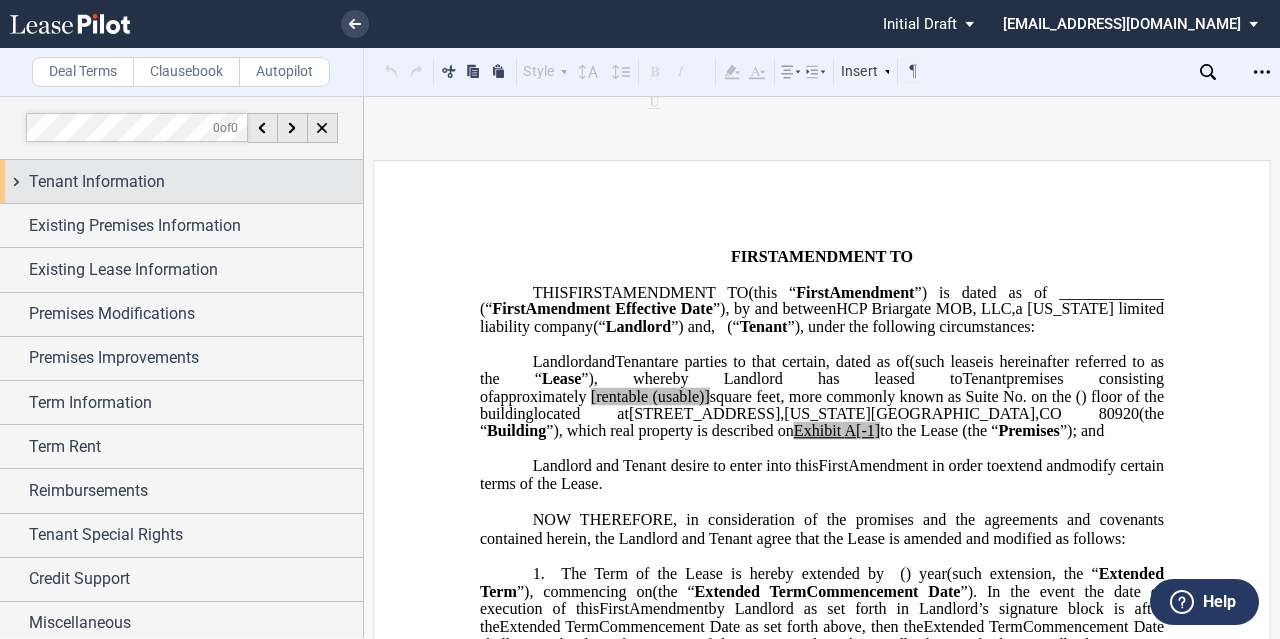 click on "Tenant Information" at bounding box center (181, 181) 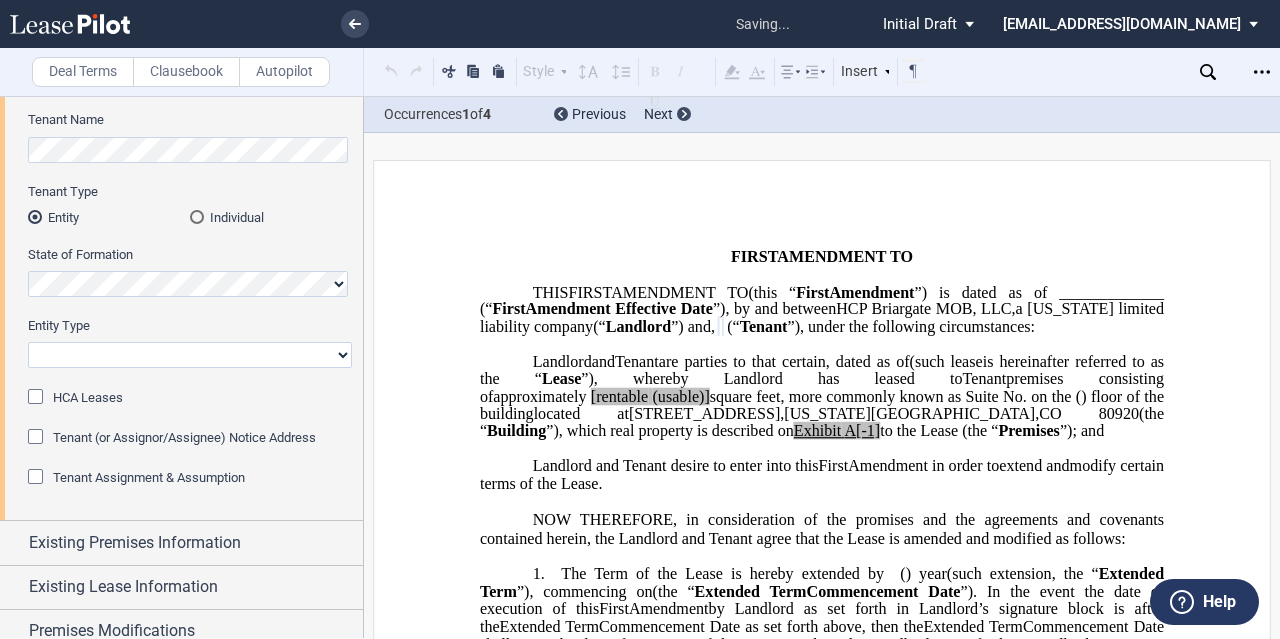 scroll, scrollTop: 128, scrollLeft: 0, axis: vertical 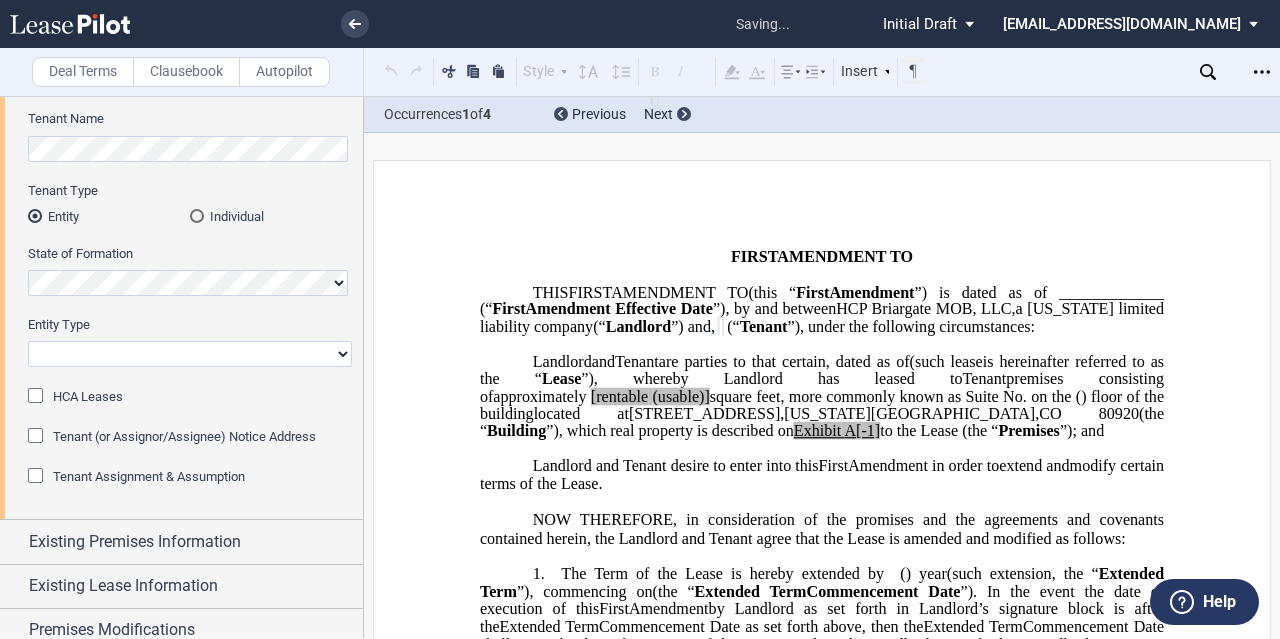 click on "Corporation
Limited Liability Company
General Partnership
Limited Partnership
Other" at bounding box center [190, 354] 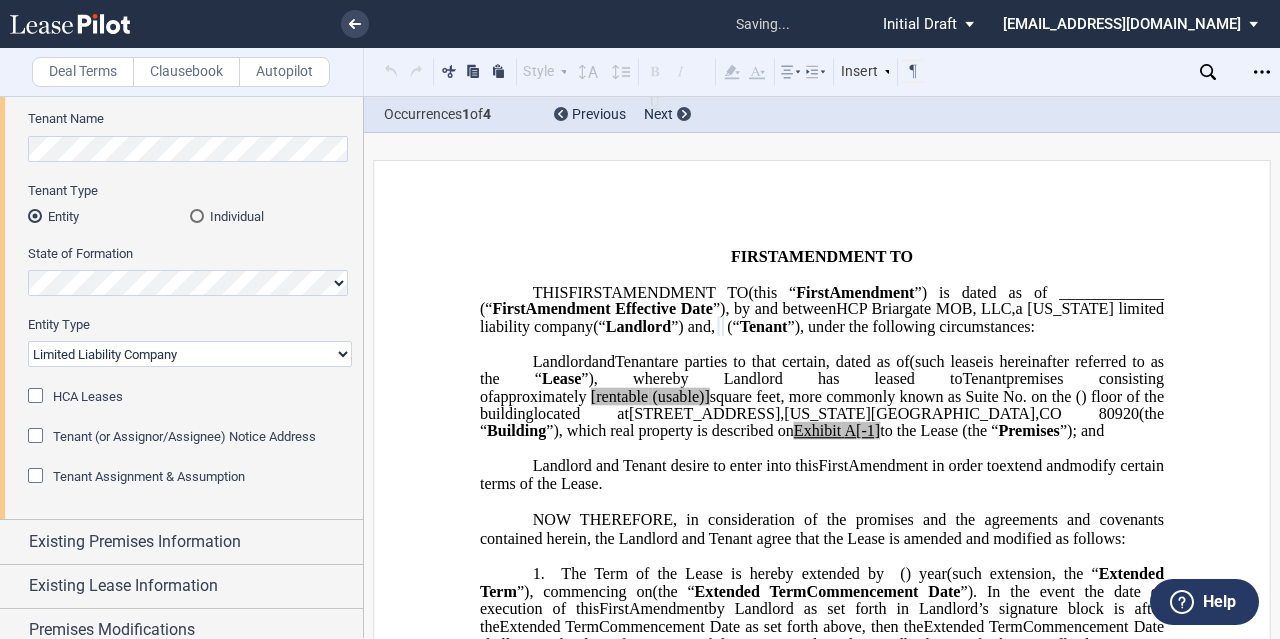 click on "Corporation
Limited Liability Company
General Partnership
Limited Partnership
Other" at bounding box center (190, 354) 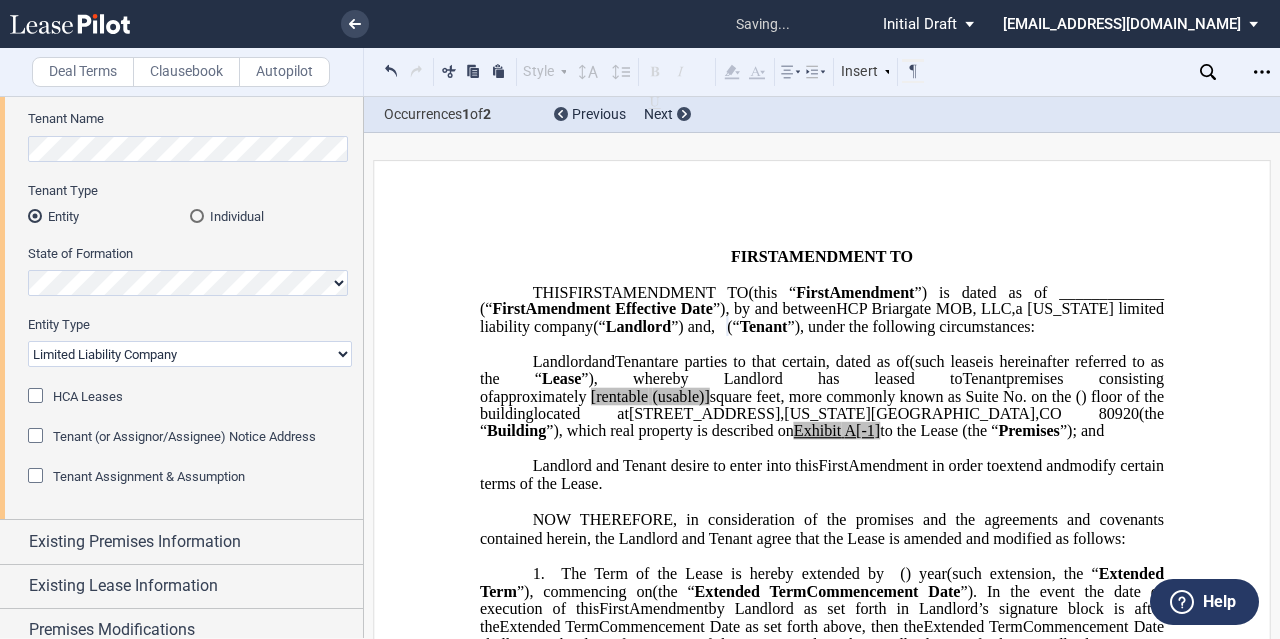 click on "(" 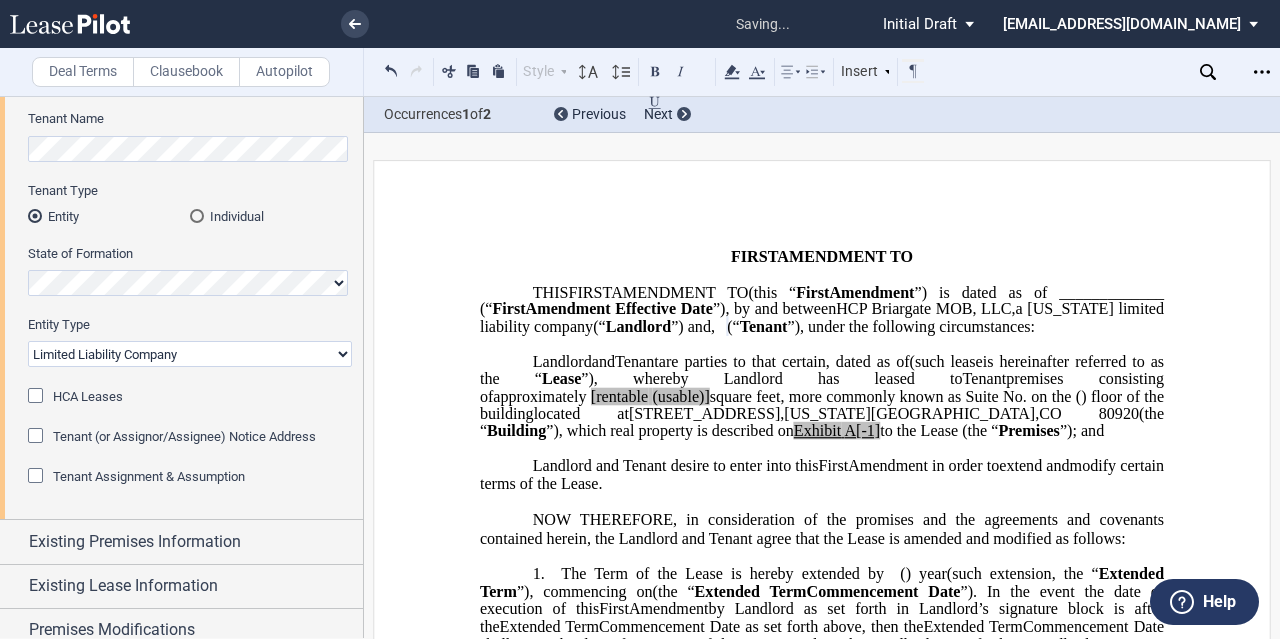 type 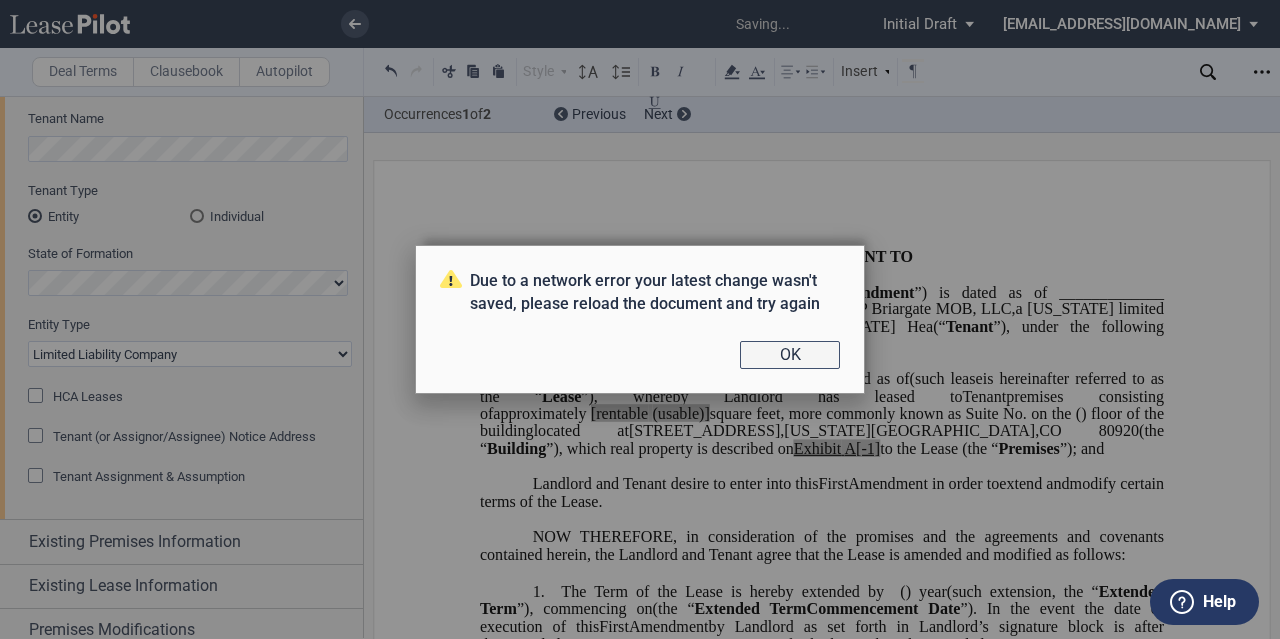 click on "OK" at bounding box center (790, 355) 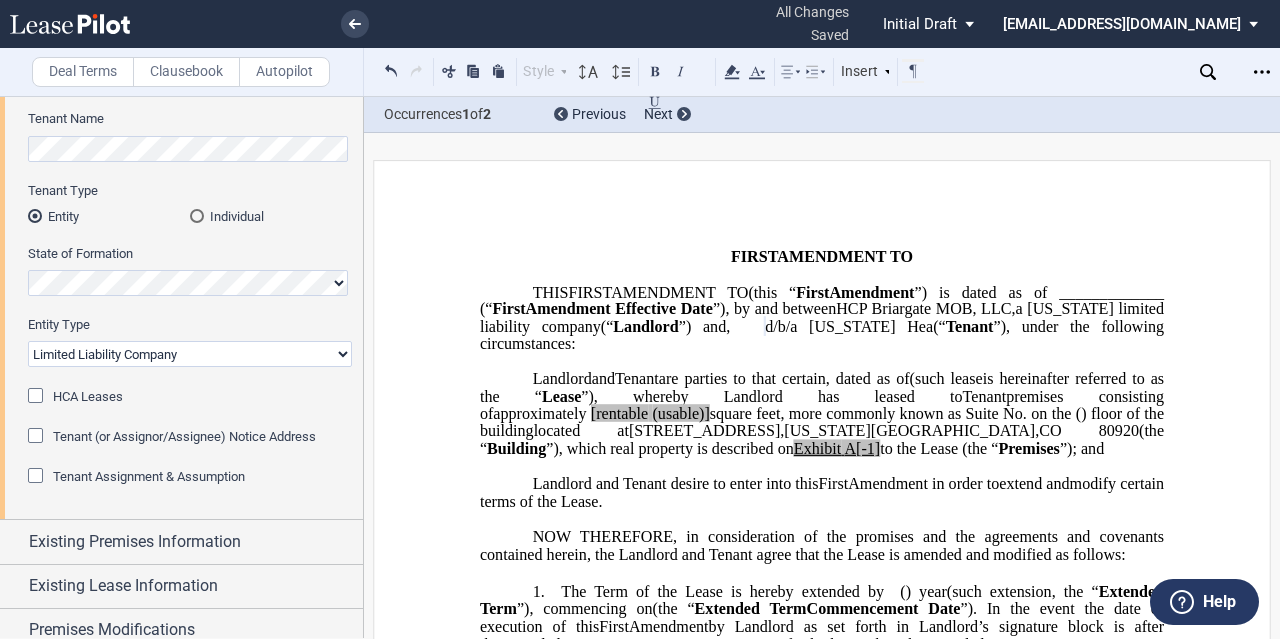 click on "﻿ ﻿" 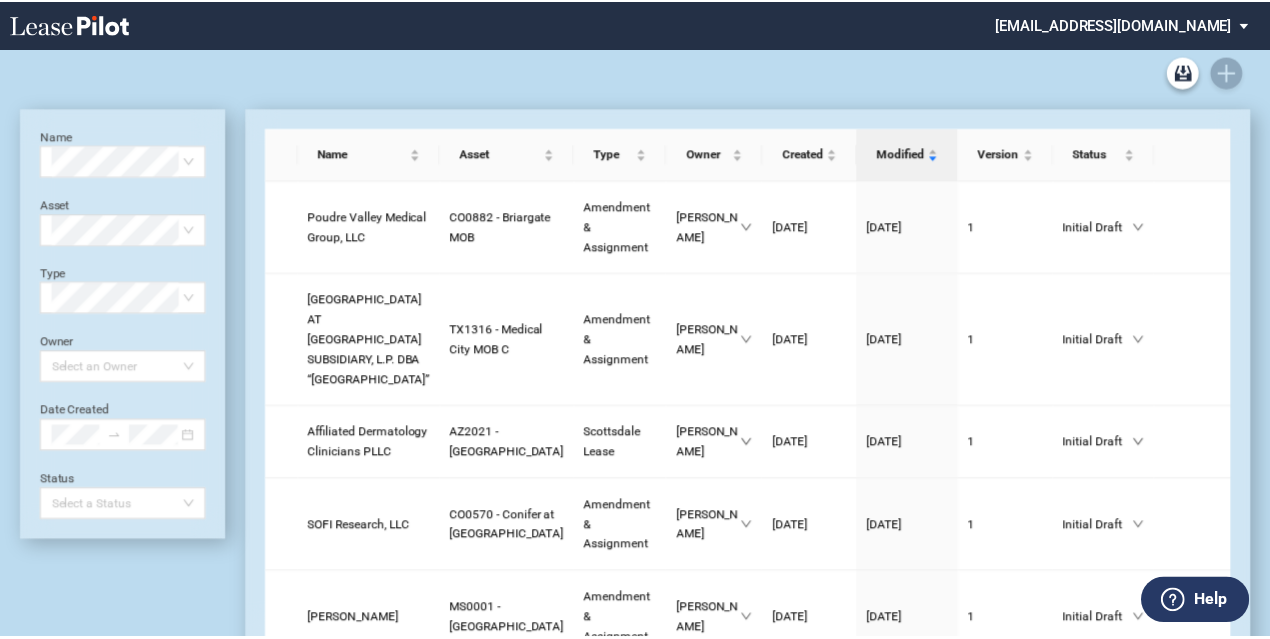 scroll, scrollTop: 0, scrollLeft: 0, axis: both 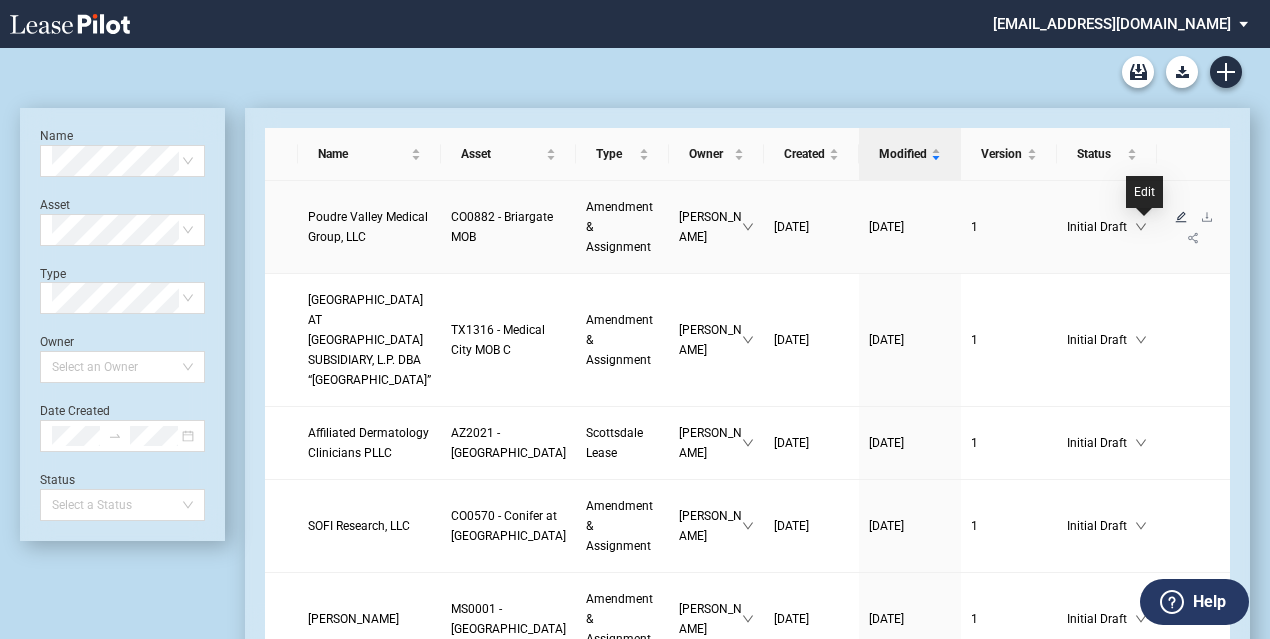 click 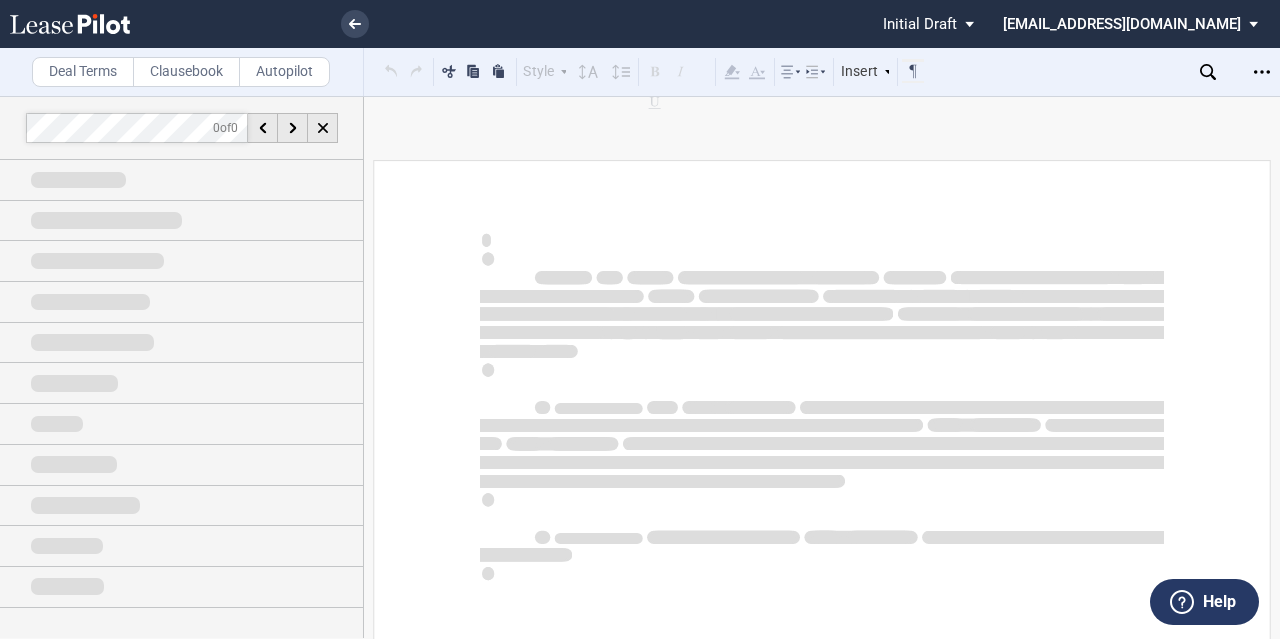 scroll, scrollTop: 0, scrollLeft: 0, axis: both 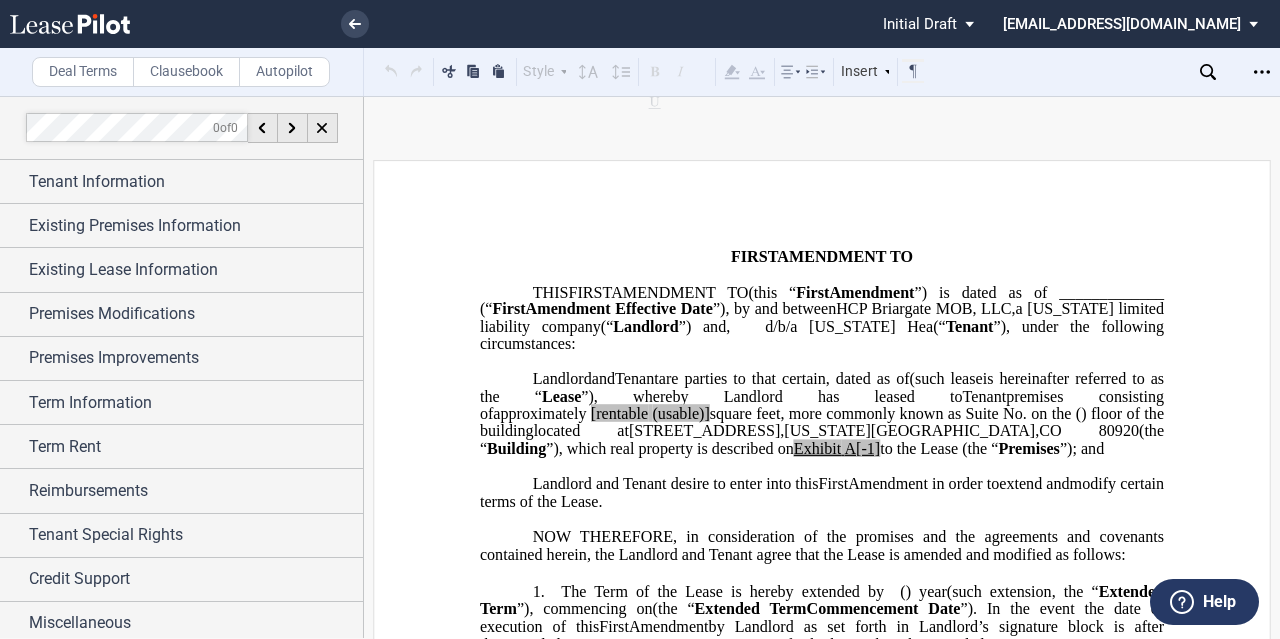 click on "d/b/a [US_STATE] Hea(" 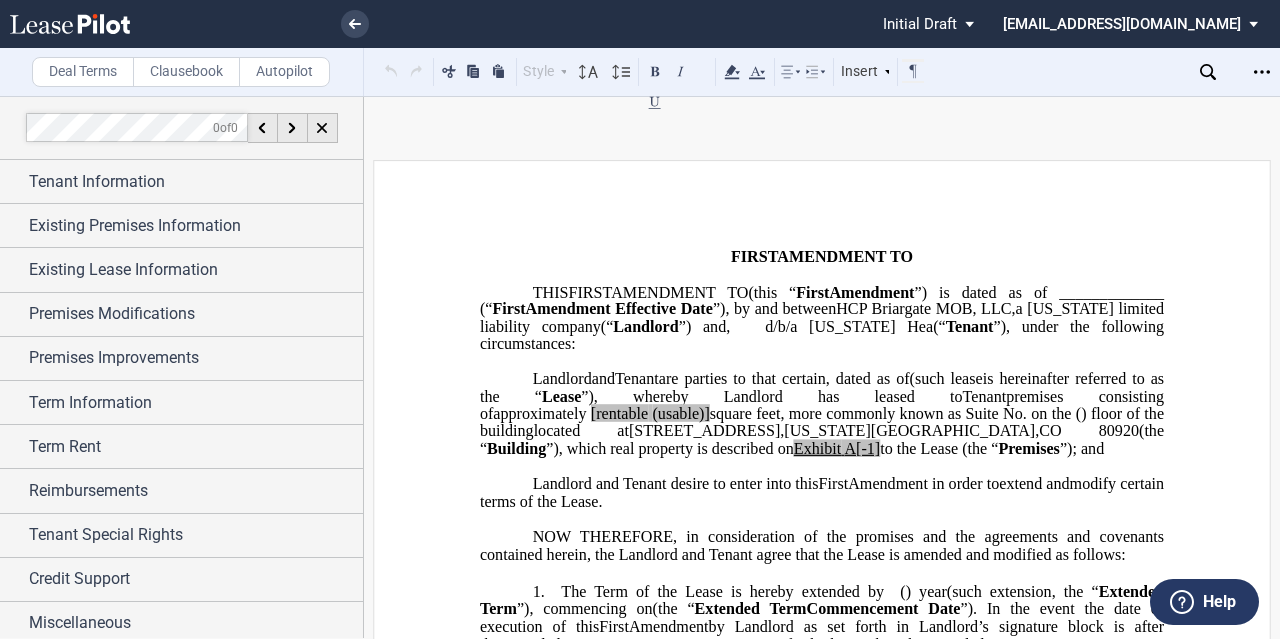 type 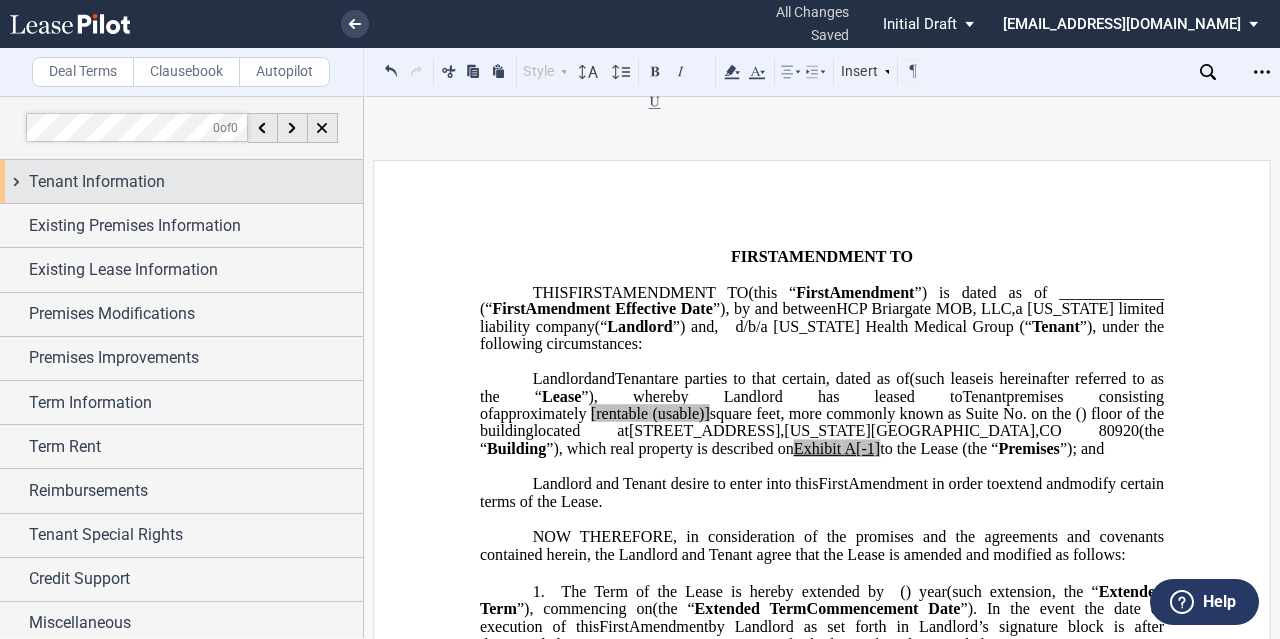 click on "Tenant Information" at bounding box center (196, 182) 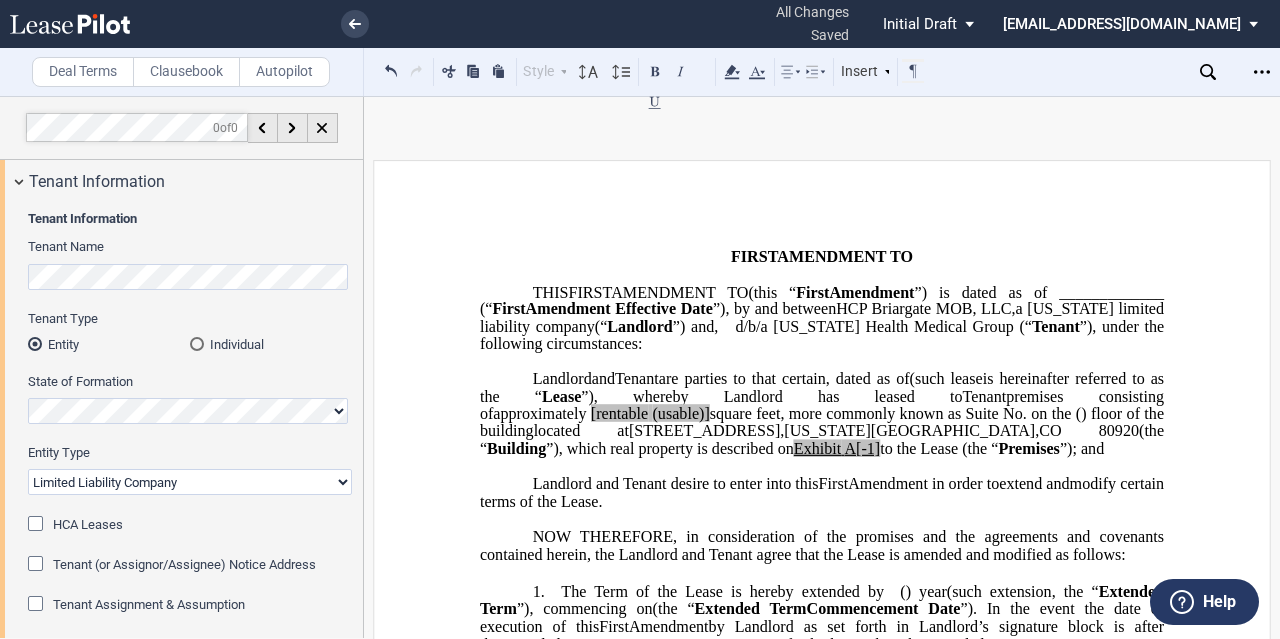 click on "Tenant Assignment & Assumption" 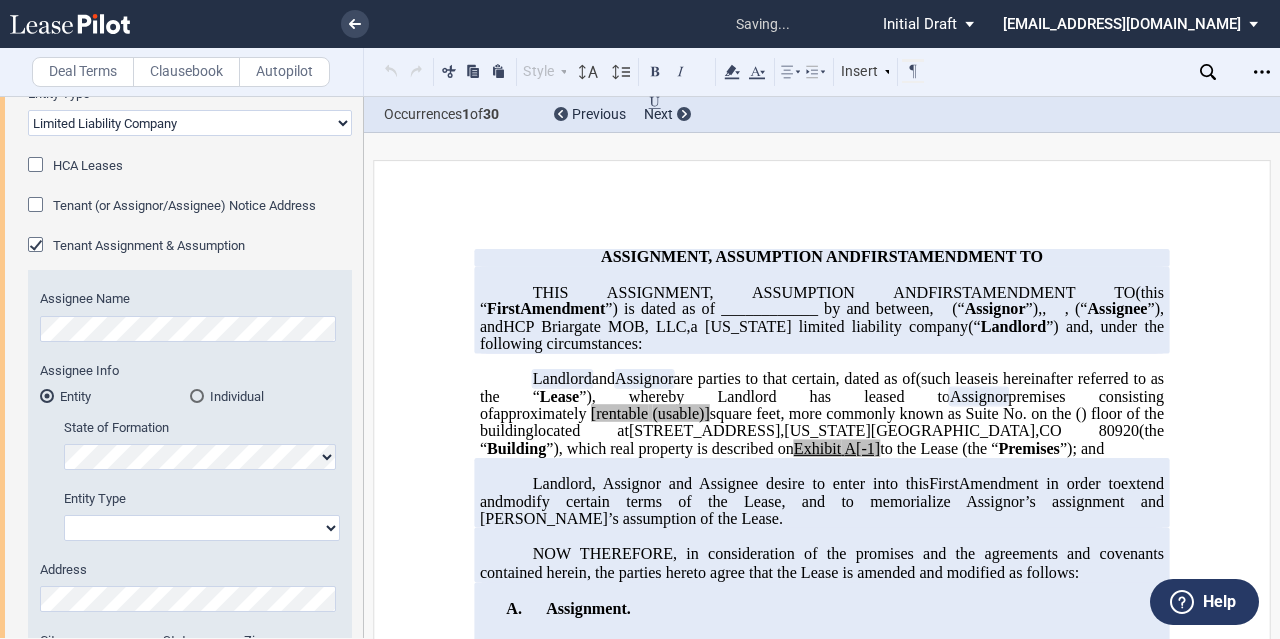 scroll, scrollTop: 369, scrollLeft: 0, axis: vertical 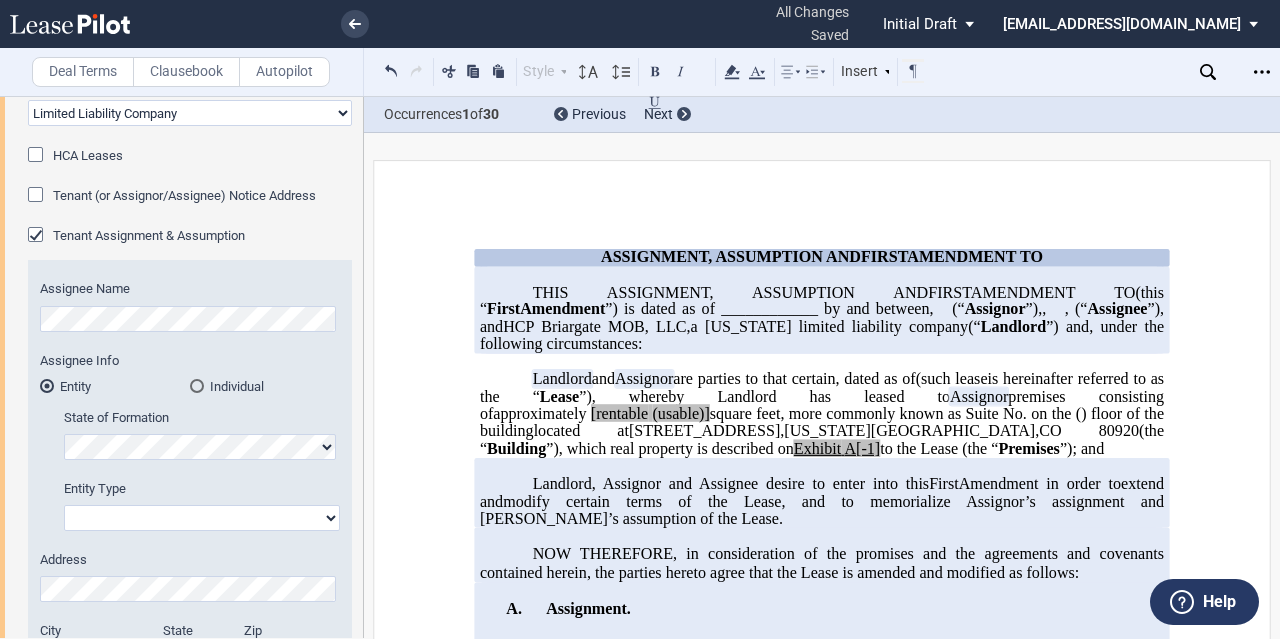 click on "(" 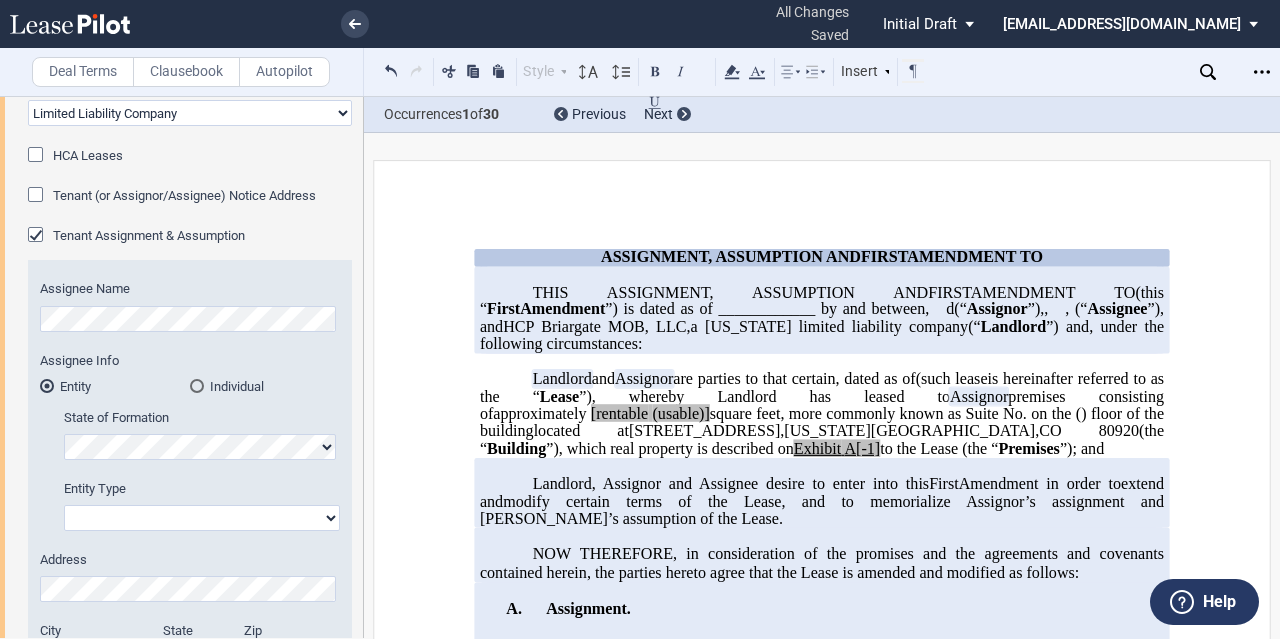 type 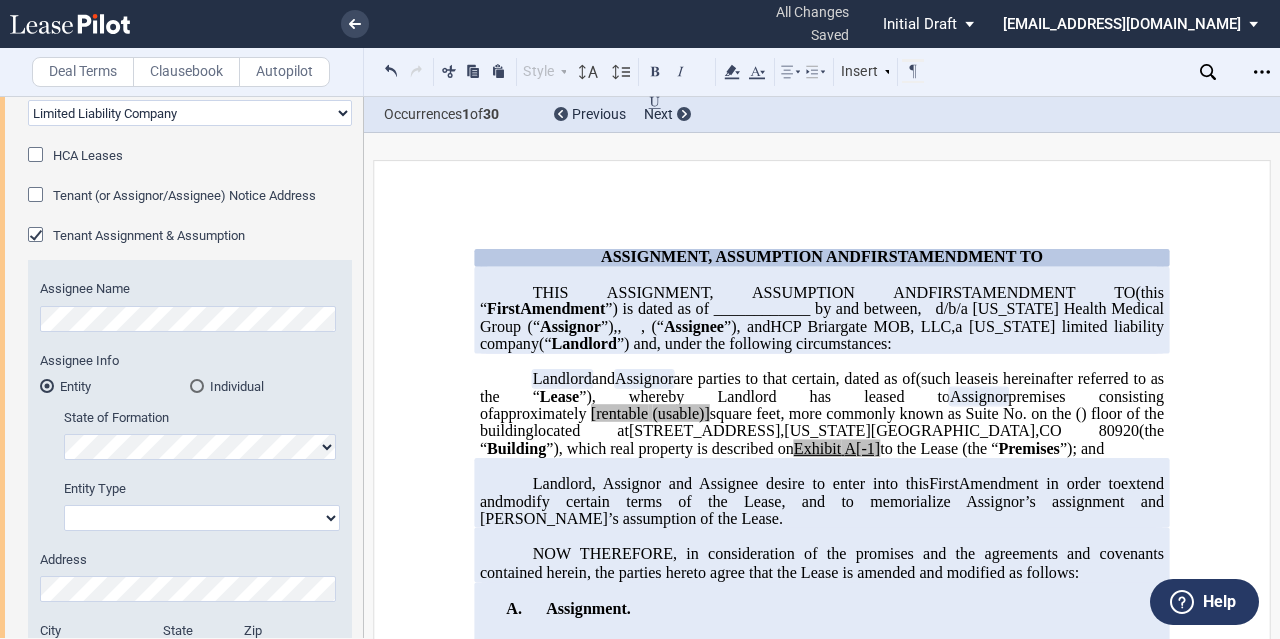 scroll, scrollTop: 446, scrollLeft: 0, axis: vertical 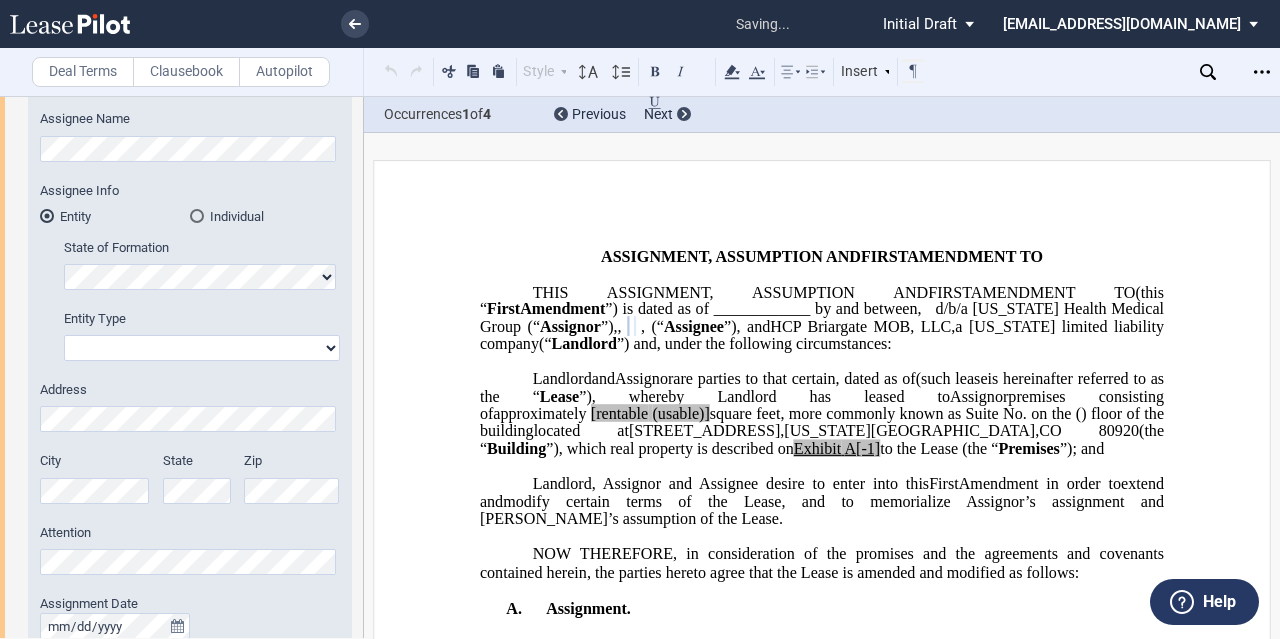 click on "Corporation
Limited Liability Company
General Partnership
Limited Partnership
Other" 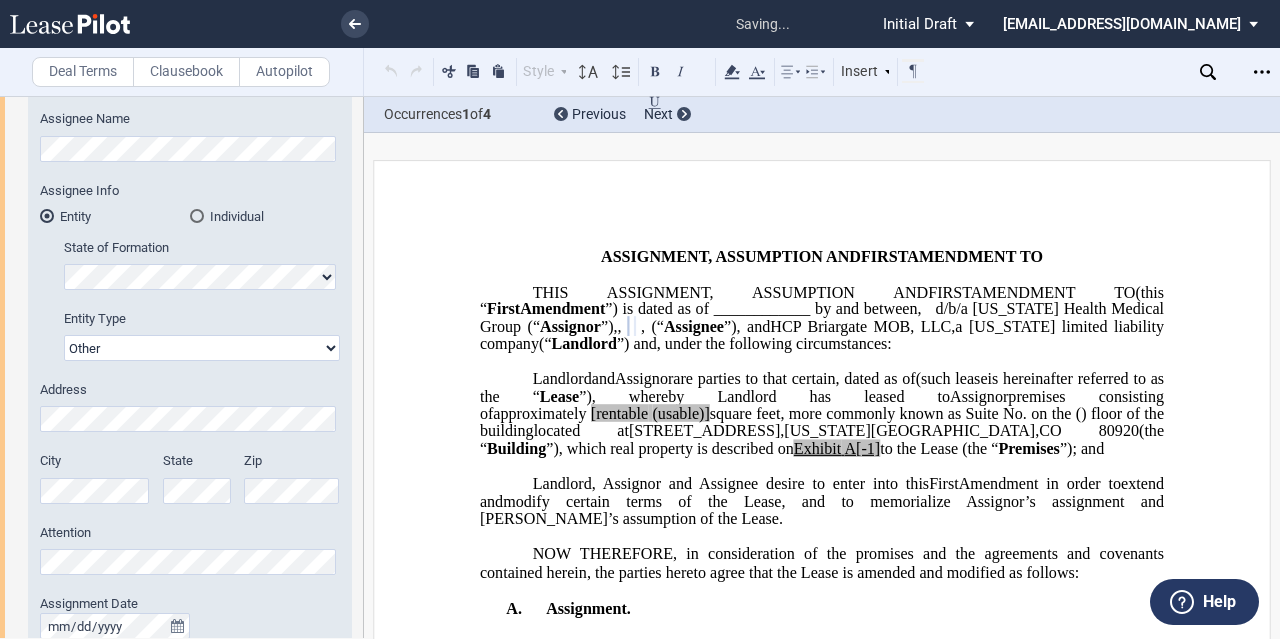 click on "Corporation
Limited Liability Company
General Partnership
Limited Partnership
Other" 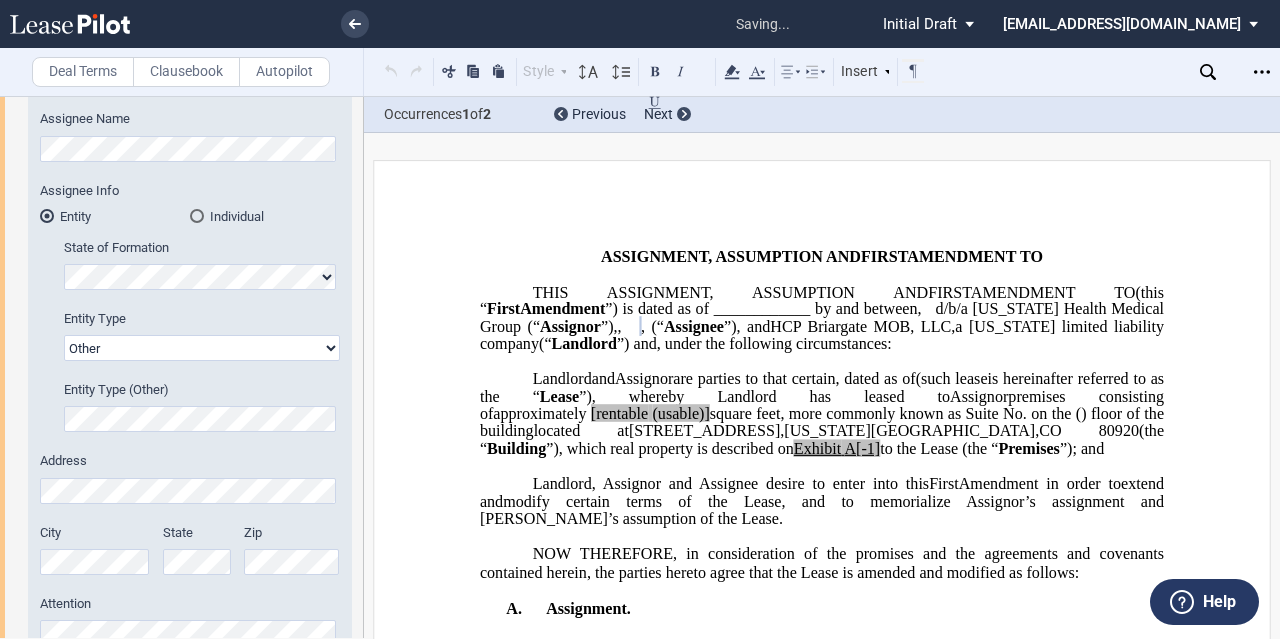 scroll, scrollTop: 538, scrollLeft: 0, axis: vertical 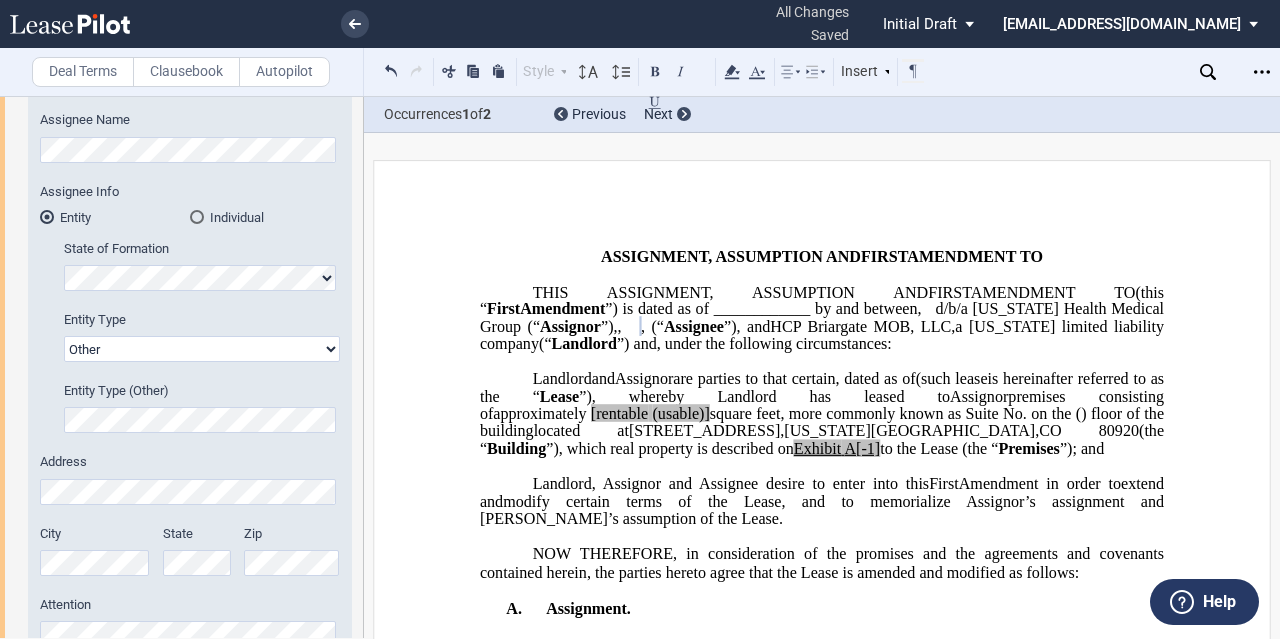click on "Address
City
State
Zip" at bounding box center [190, 524] 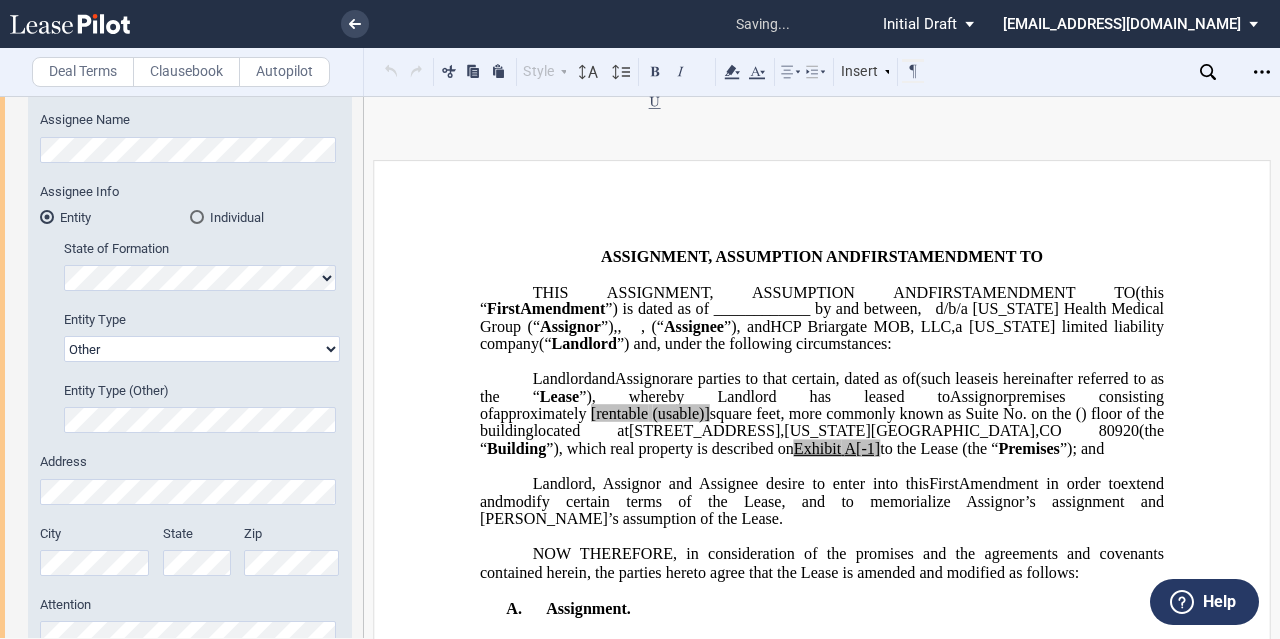 scroll, scrollTop: 568, scrollLeft: 0, axis: vertical 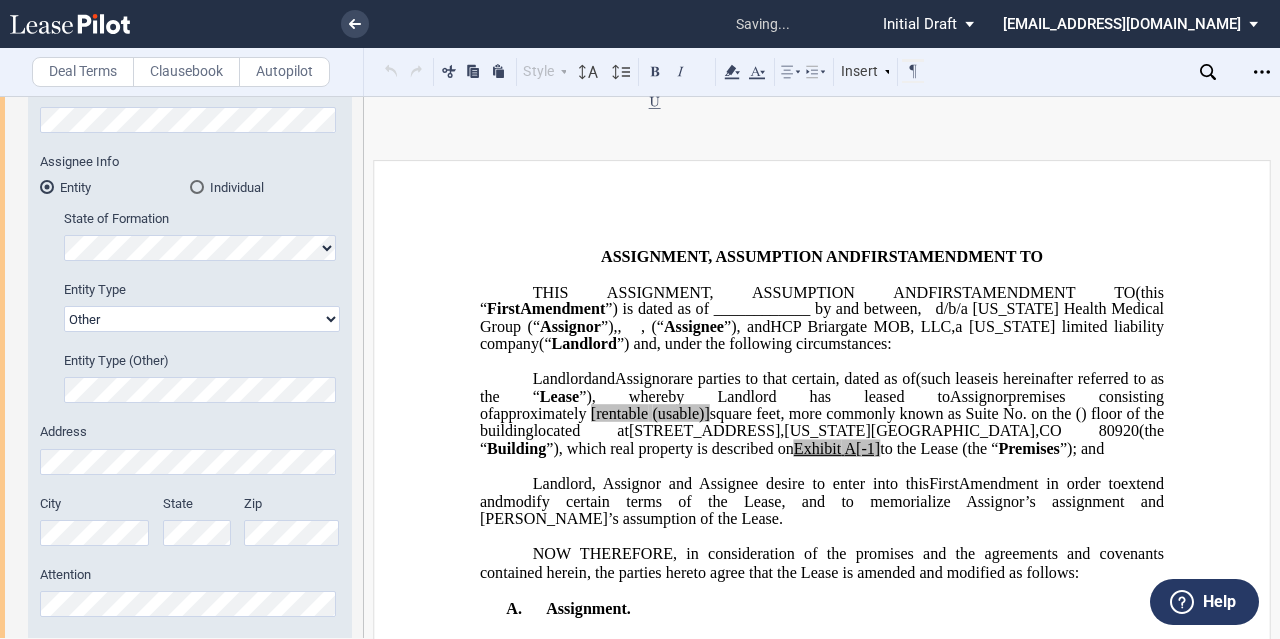 click on "City" 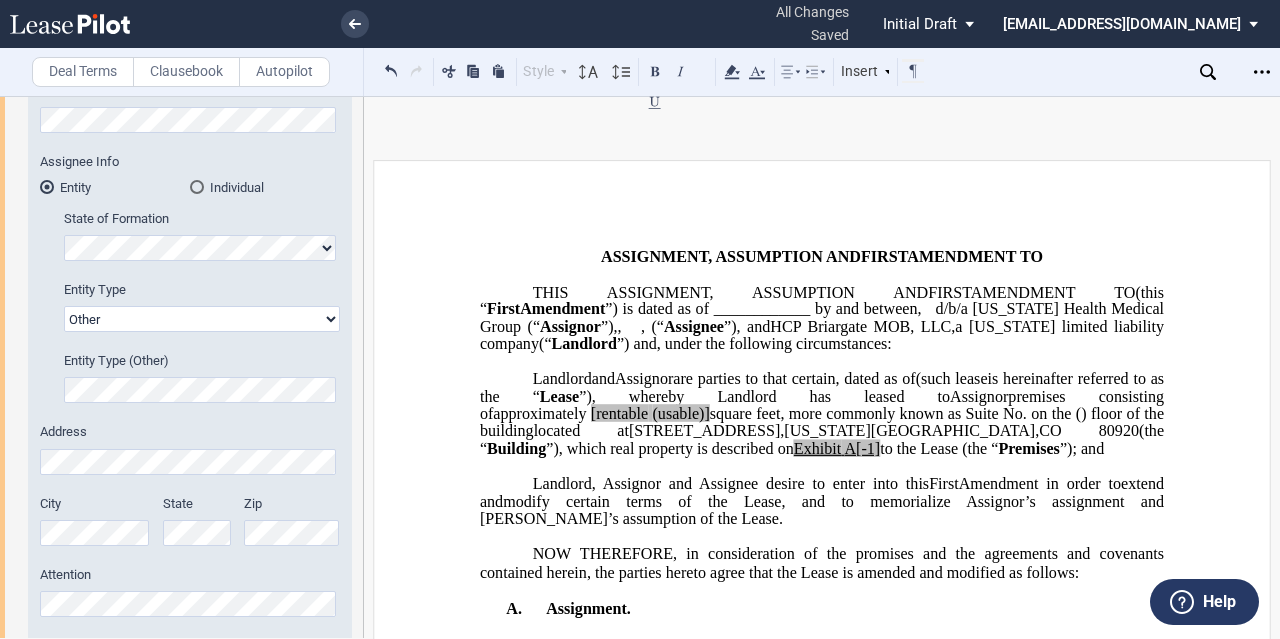 scroll, scrollTop: 0, scrollLeft: 3, axis: horizontal 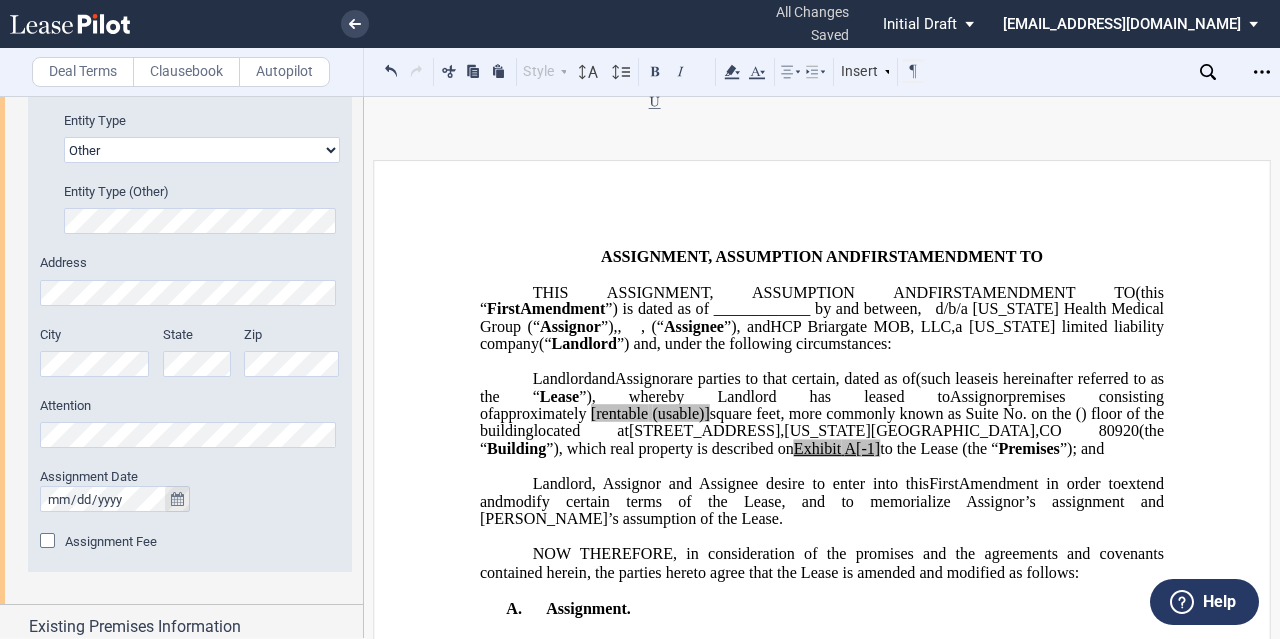 click at bounding box center (177, 499) 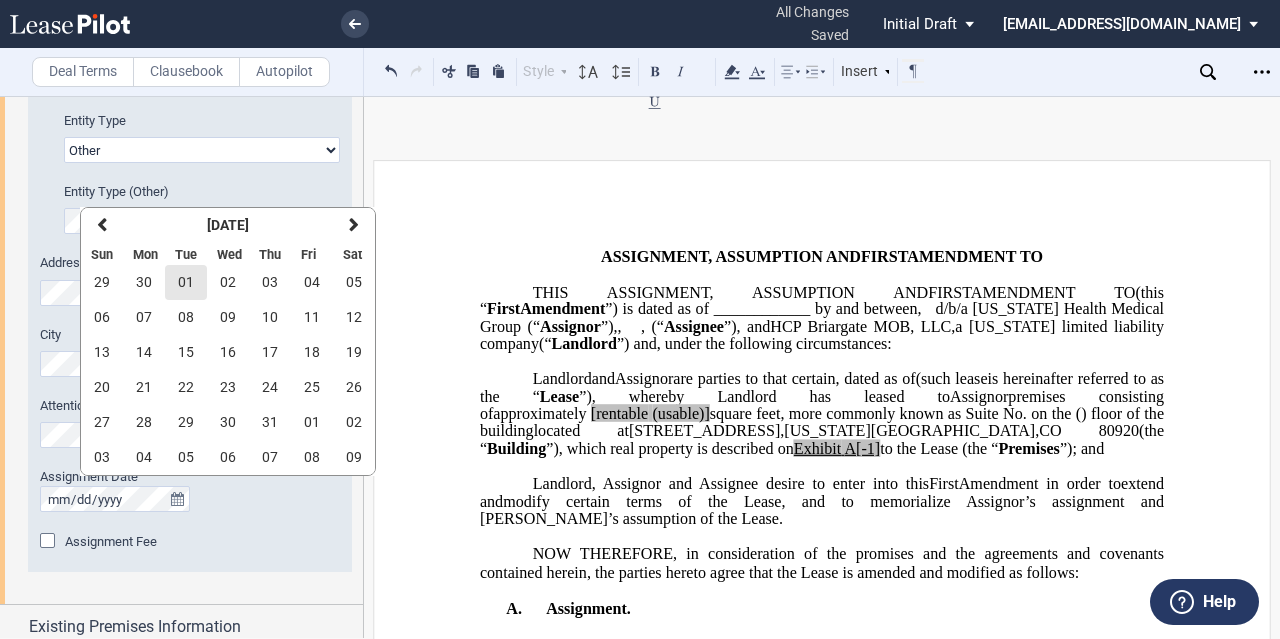 click on "01" at bounding box center (186, 282) 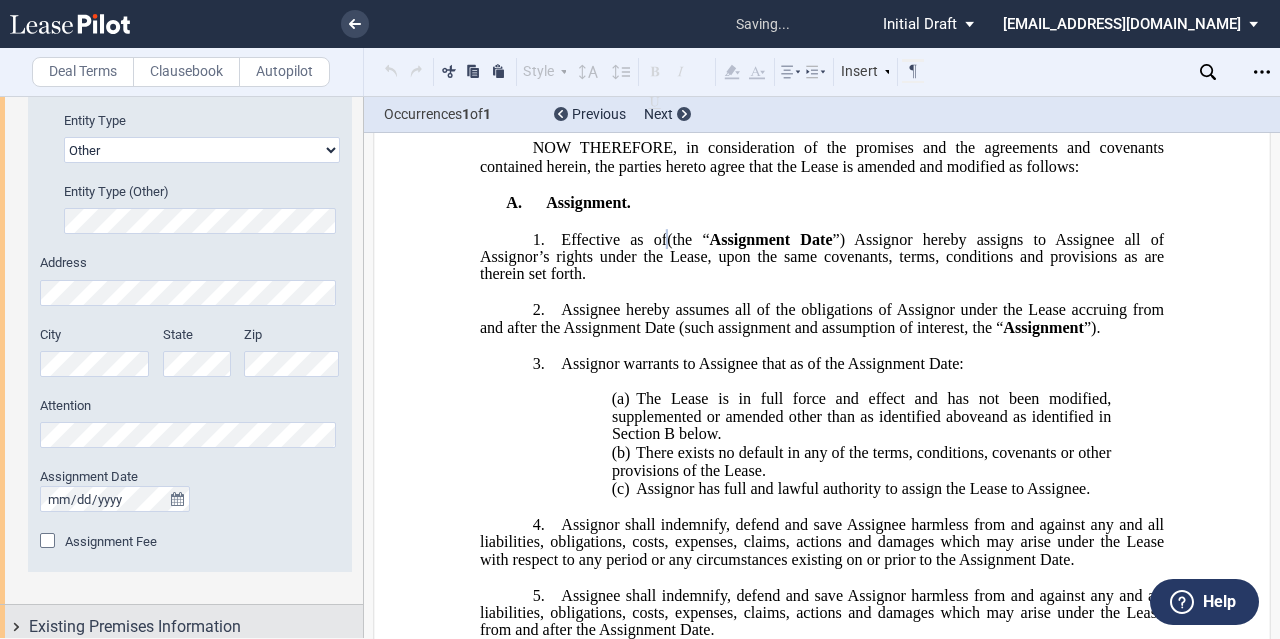 scroll, scrollTop: 410, scrollLeft: 0, axis: vertical 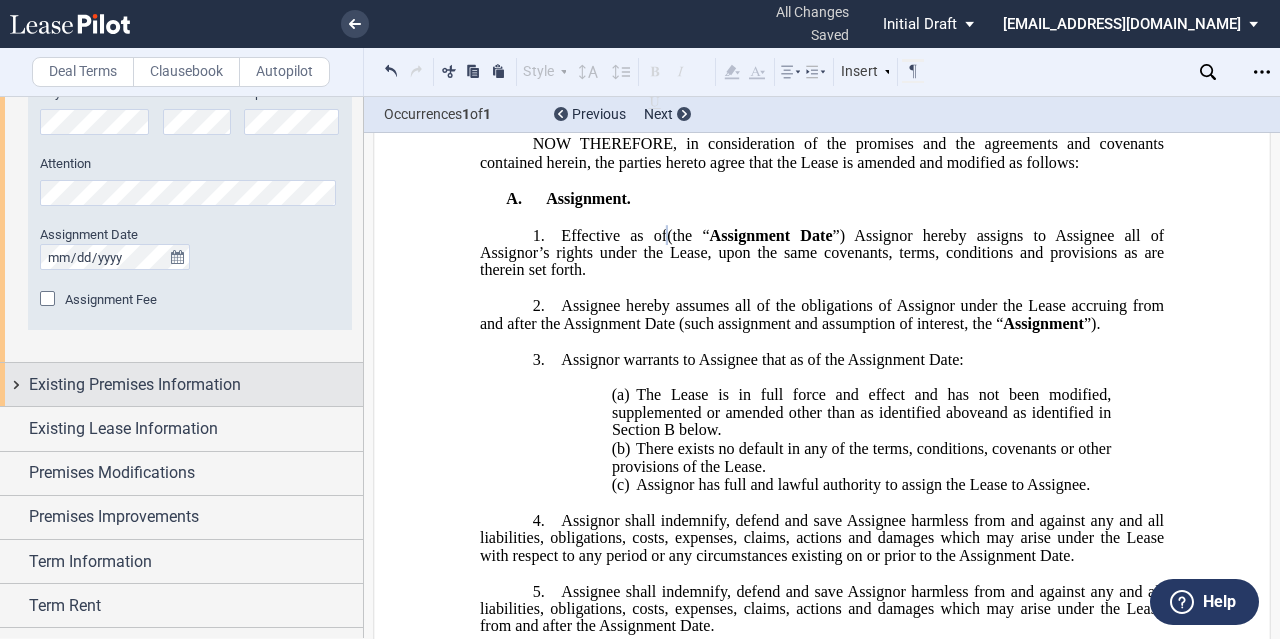 click on "Existing Premises Information" at bounding box center (135, 385) 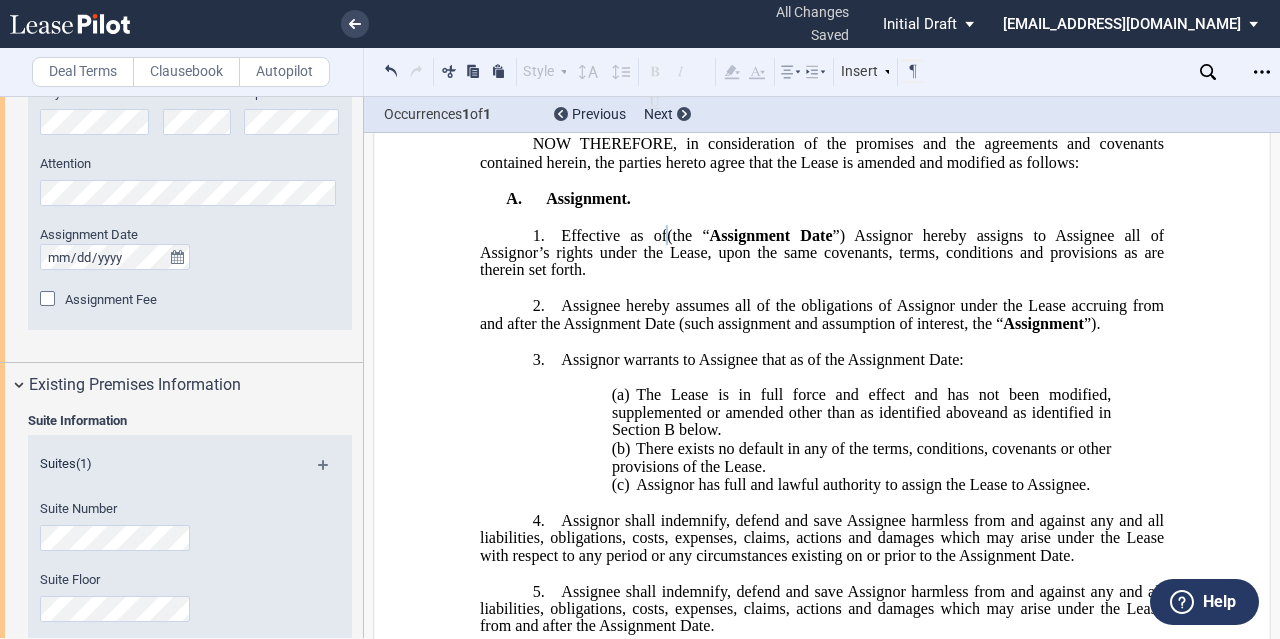scroll, scrollTop: 1073, scrollLeft: 0, axis: vertical 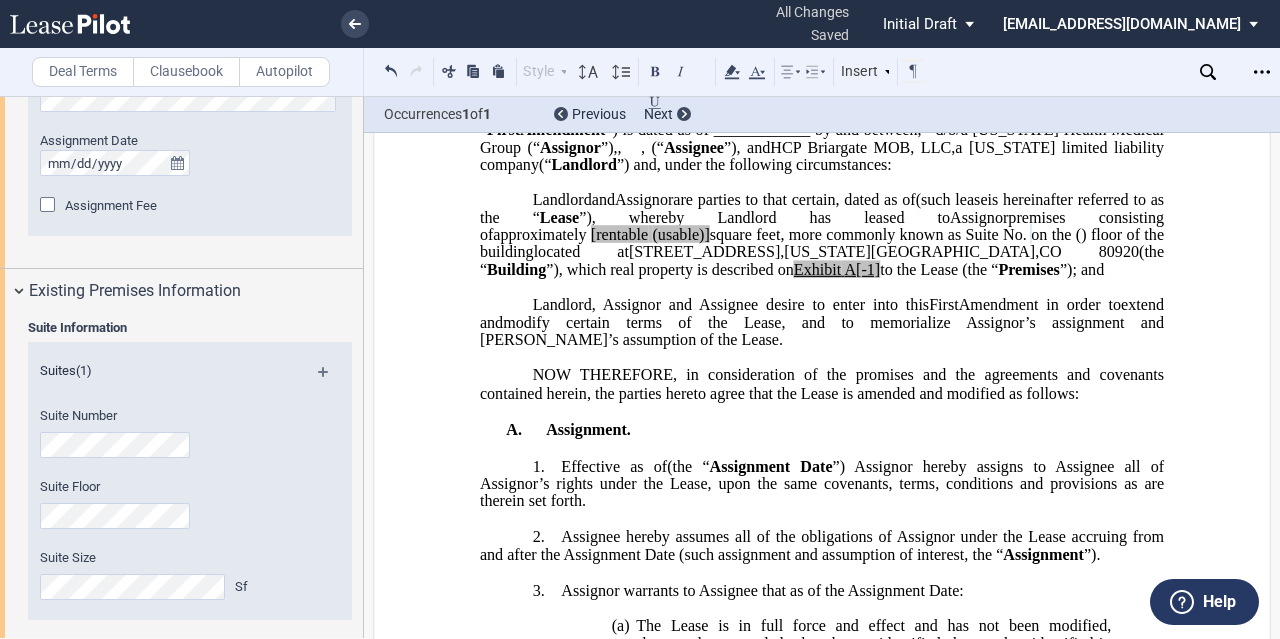 click on "Suite Number" at bounding box center (163, 442) 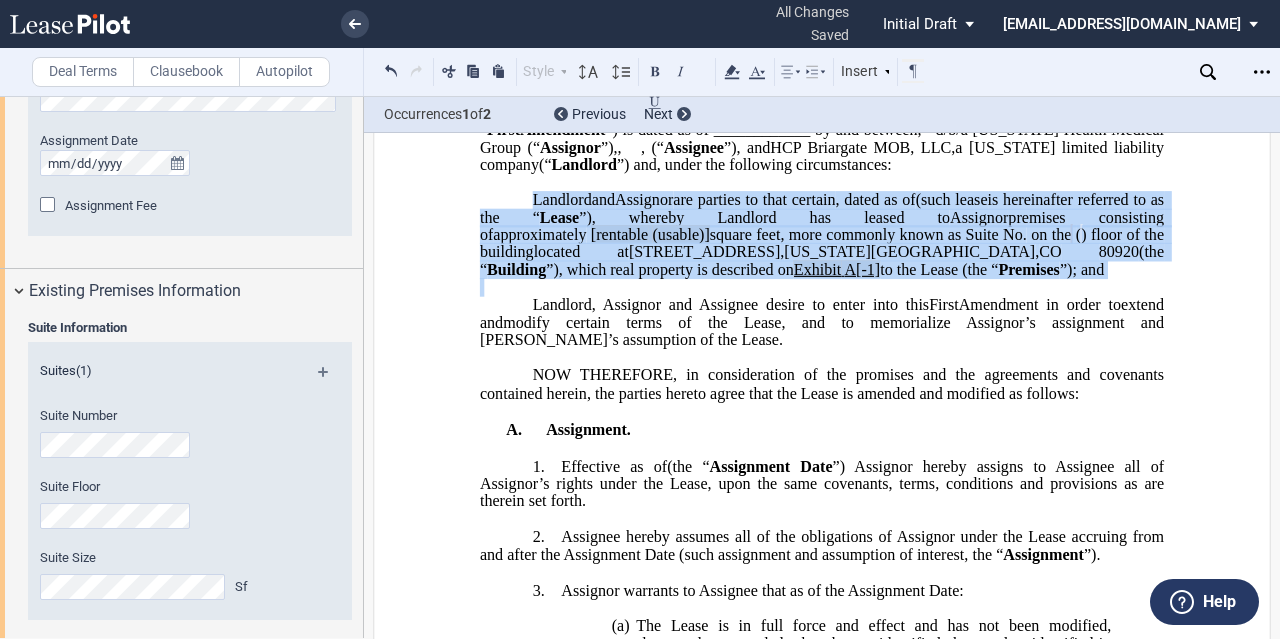 drag, startPoint x: 868, startPoint y: 358, endPoint x: 1734, endPoint y: 252, distance: 872.4632 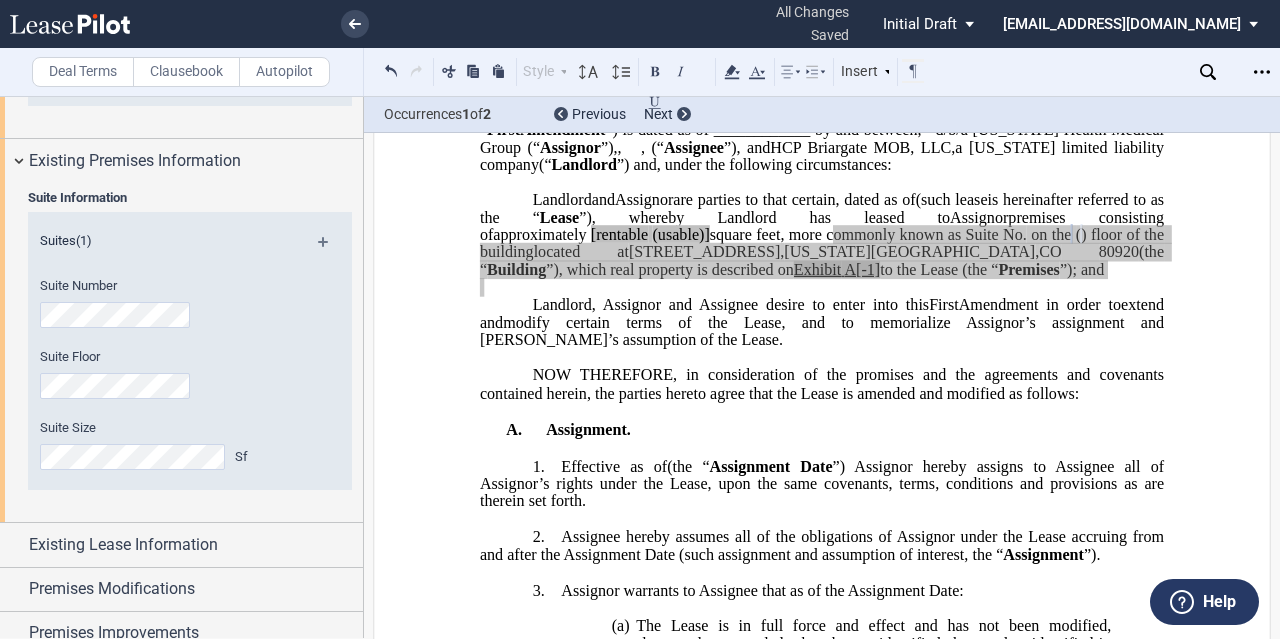 scroll, scrollTop: 1205, scrollLeft: 0, axis: vertical 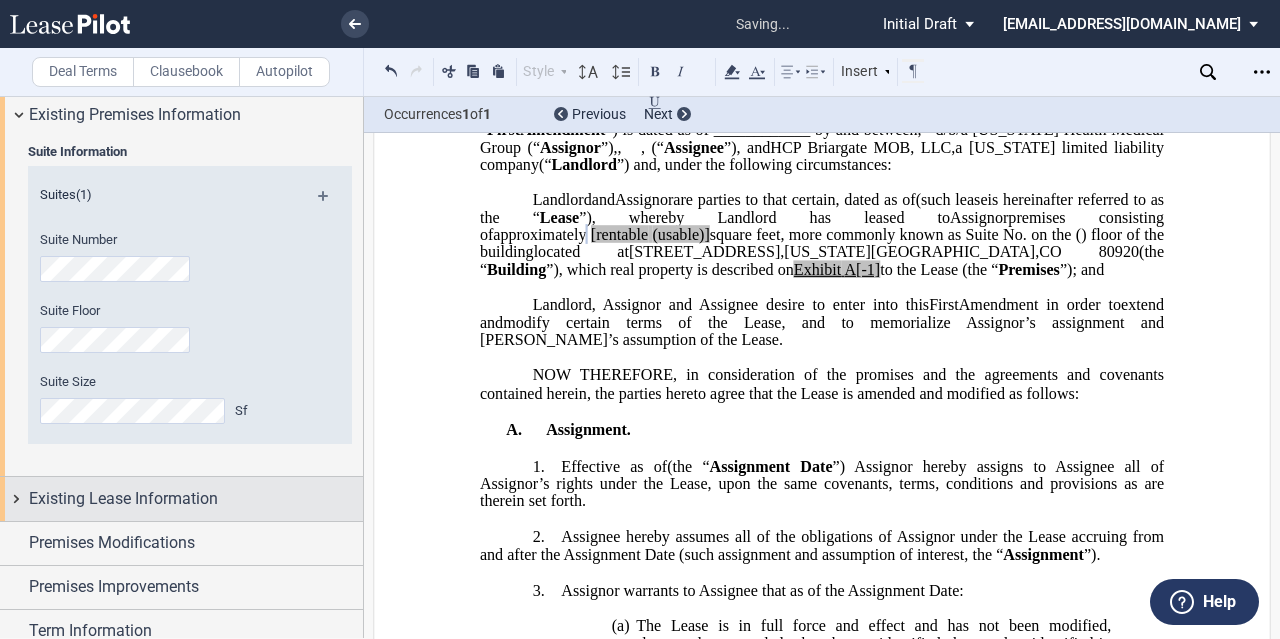 click on "Existing Lease Information" at bounding box center (123, 499) 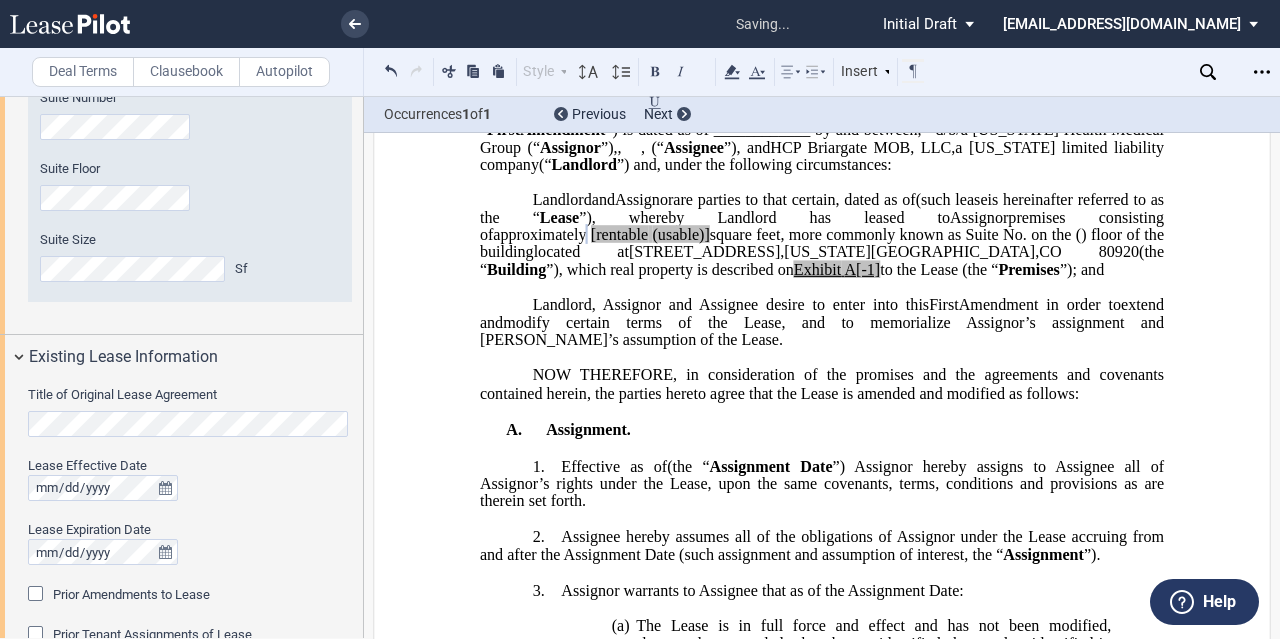 scroll, scrollTop: 1441, scrollLeft: 0, axis: vertical 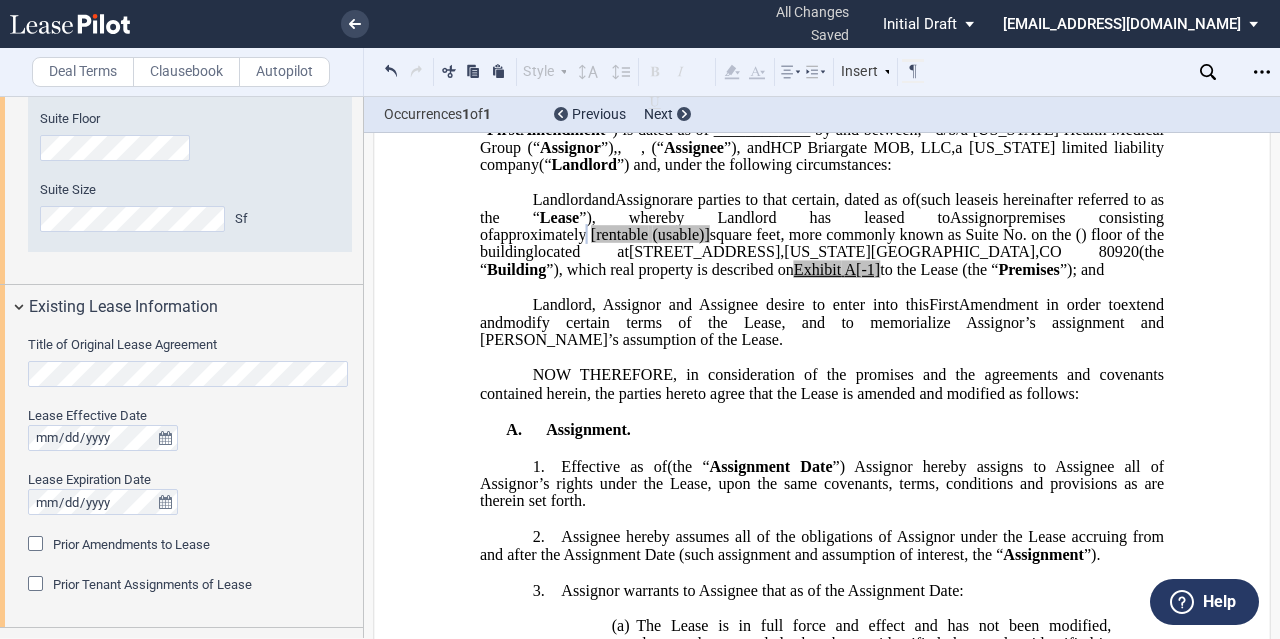 click on "Title of Original Lease Agreement
Lease Effective Date
Lease Expiration Date
Prior Amendments to Lease
Prior Amendments (1)
Amendment No. 1 Date" at bounding box center (181, 478) 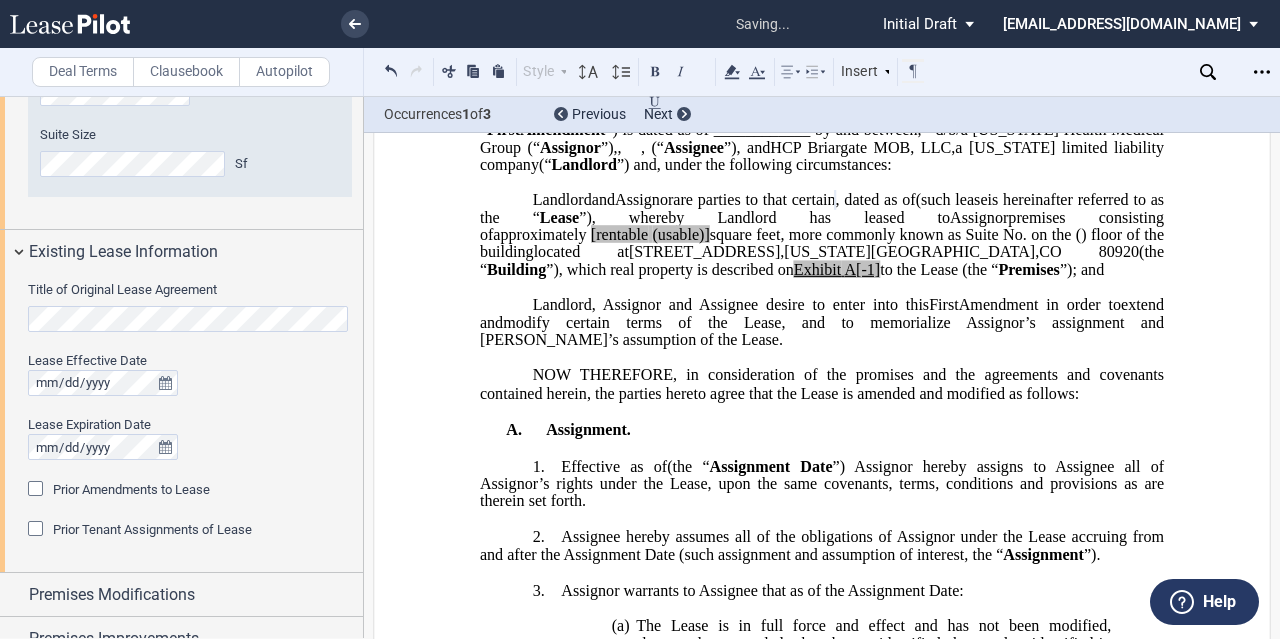 scroll, scrollTop: 1495, scrollLeft: 0, axis: vertical 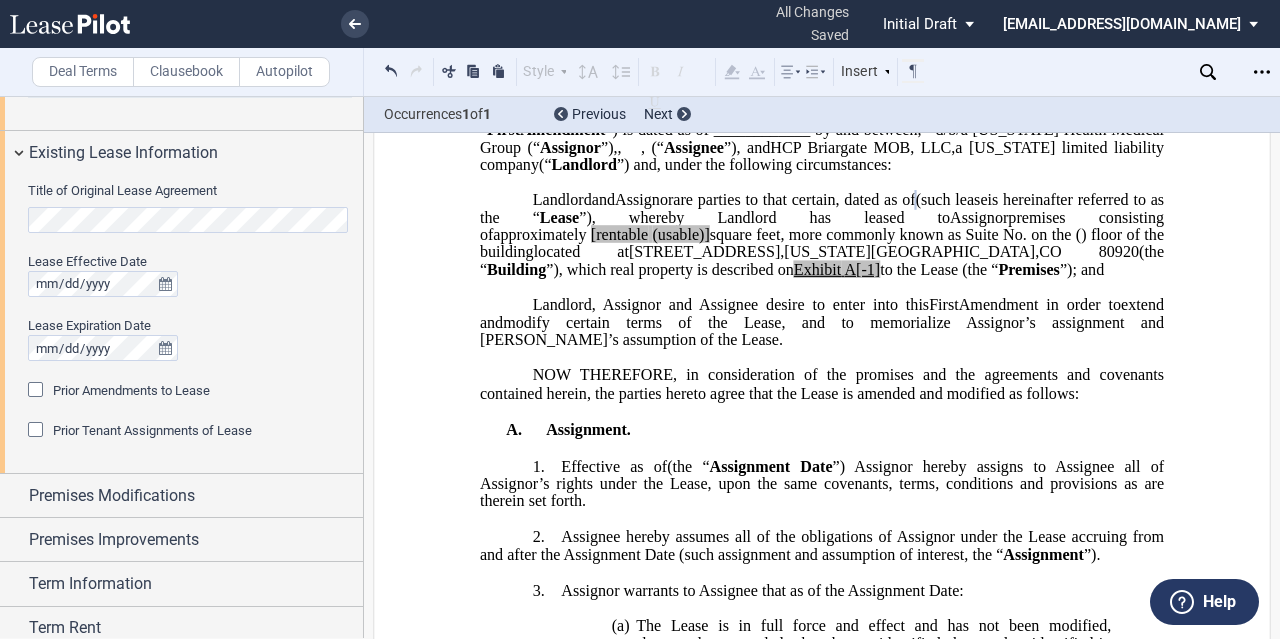 click on "Prior Amendments to Lease" at bounding box center (131, 390) 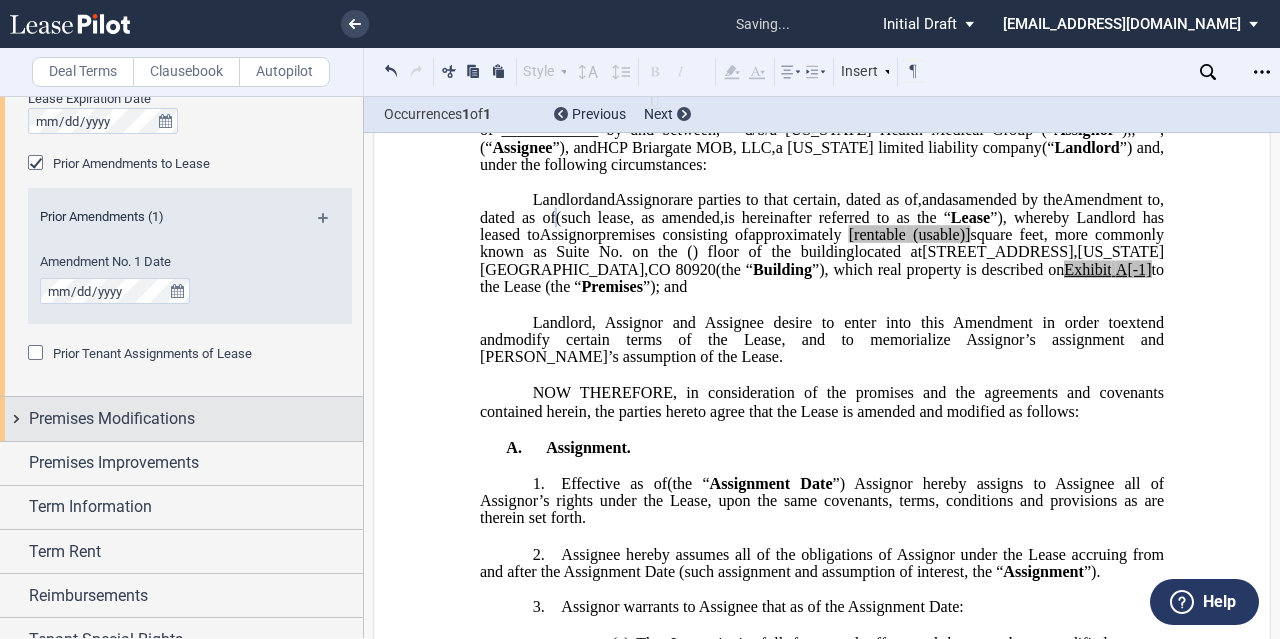 scroll, scrollTop: 1896, scrollLeft: 0, axis: vertical 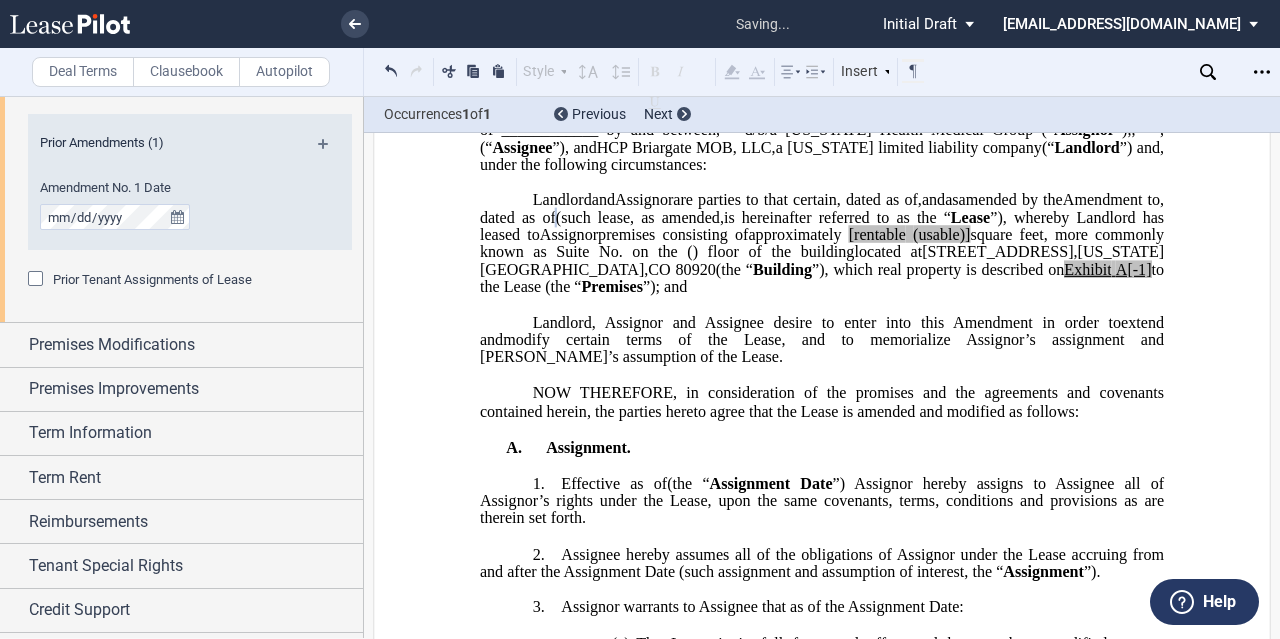 click on "to the Lease (the “" 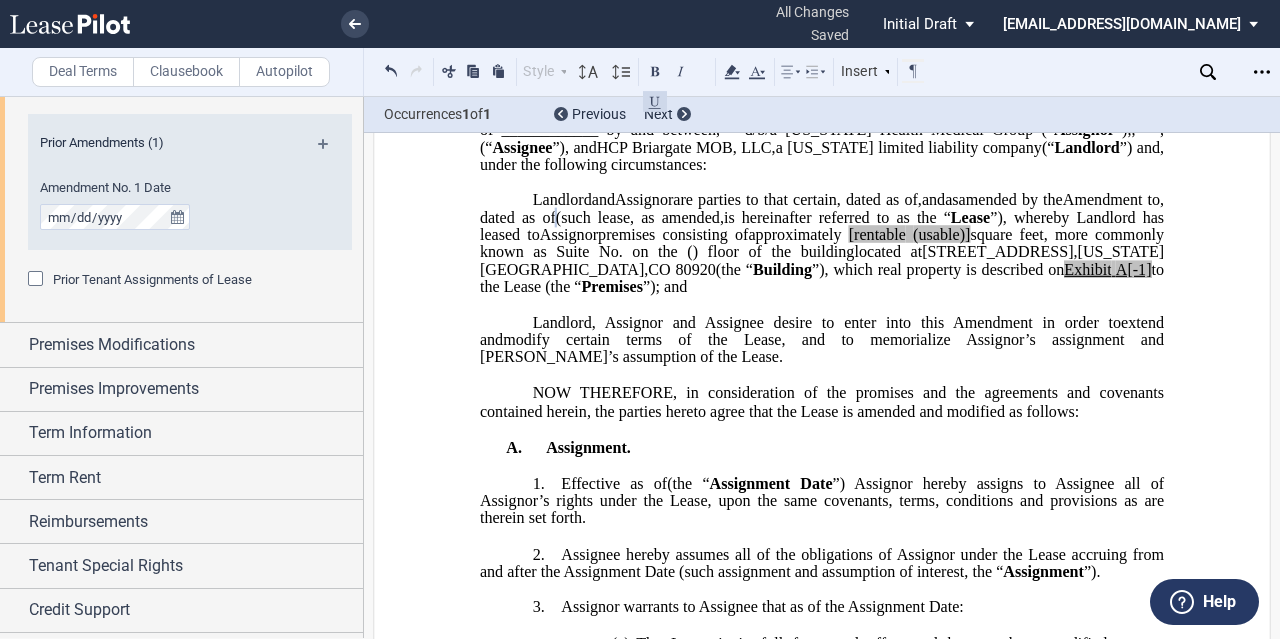 type 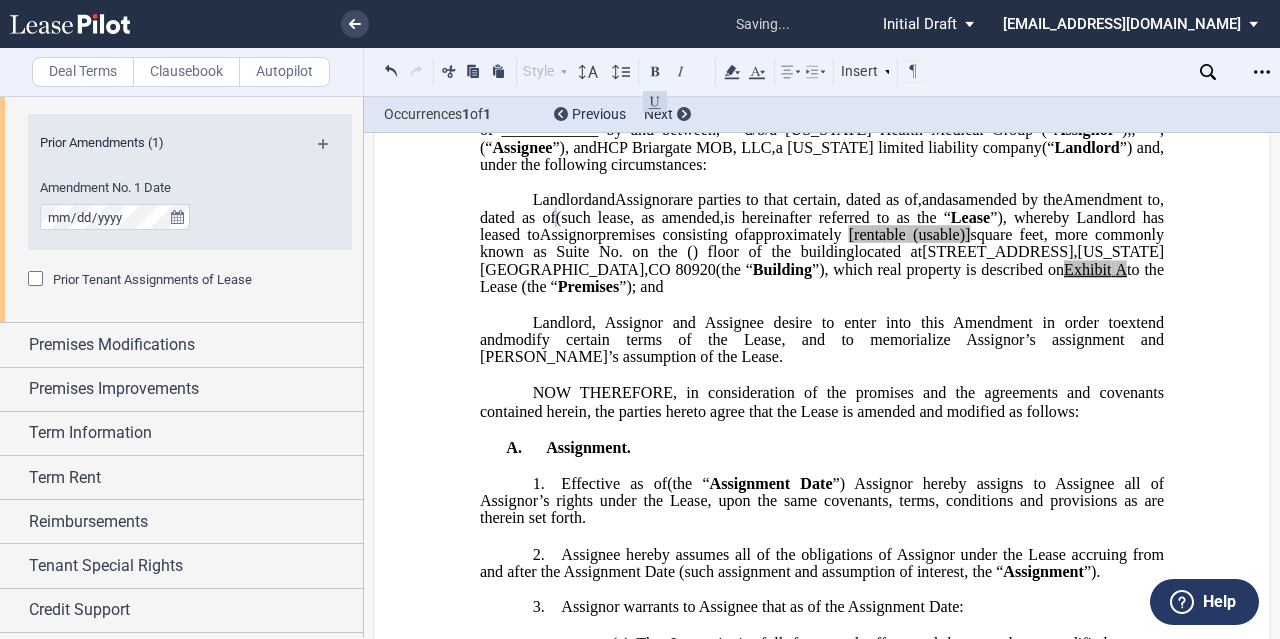 click on "[rentable" 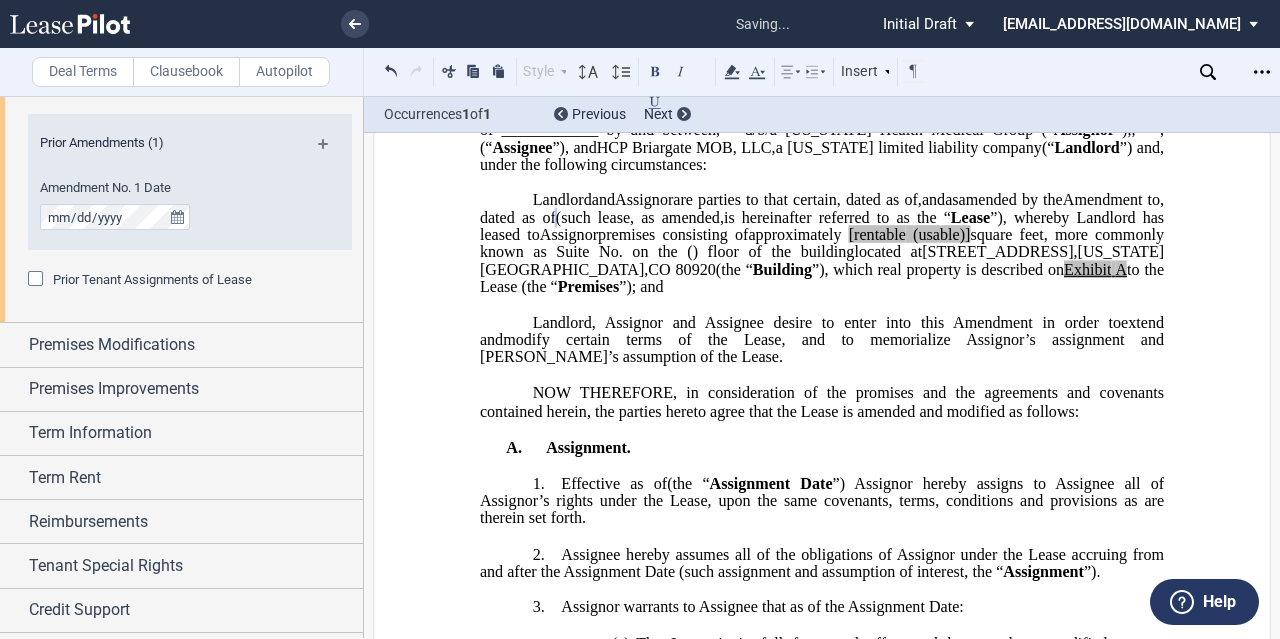 type 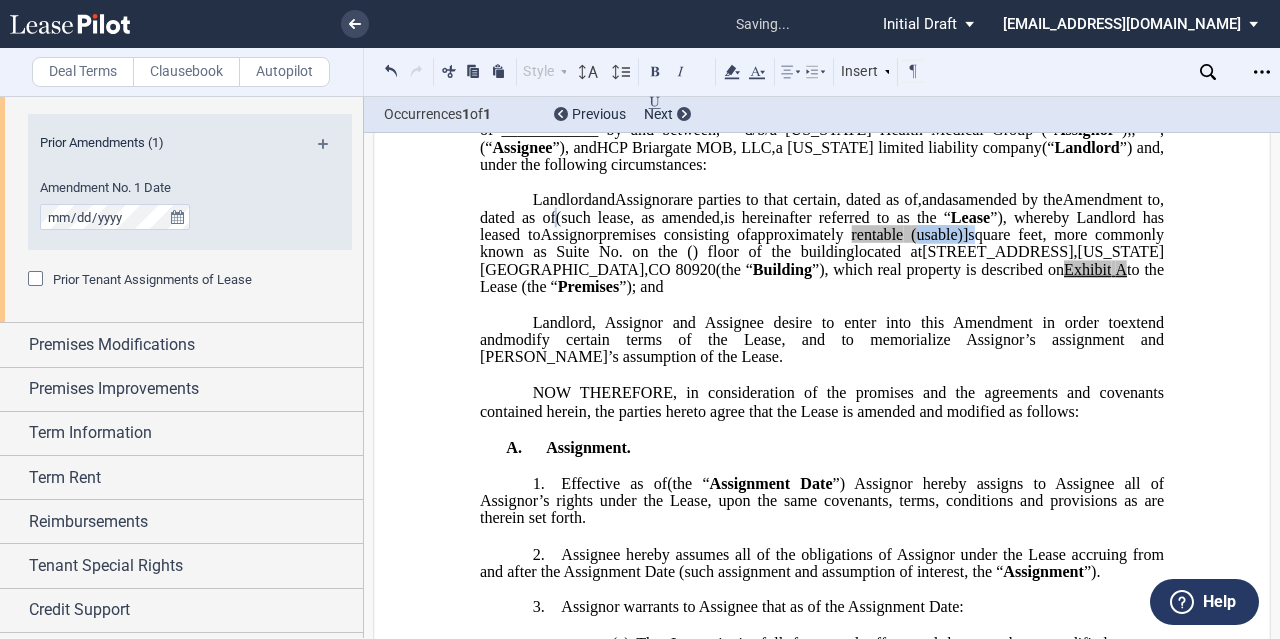 drag, startPoint x: 1168, startPoint y: 298, endPoint x: 1103, endPoint y: 301, distance: 65.06919 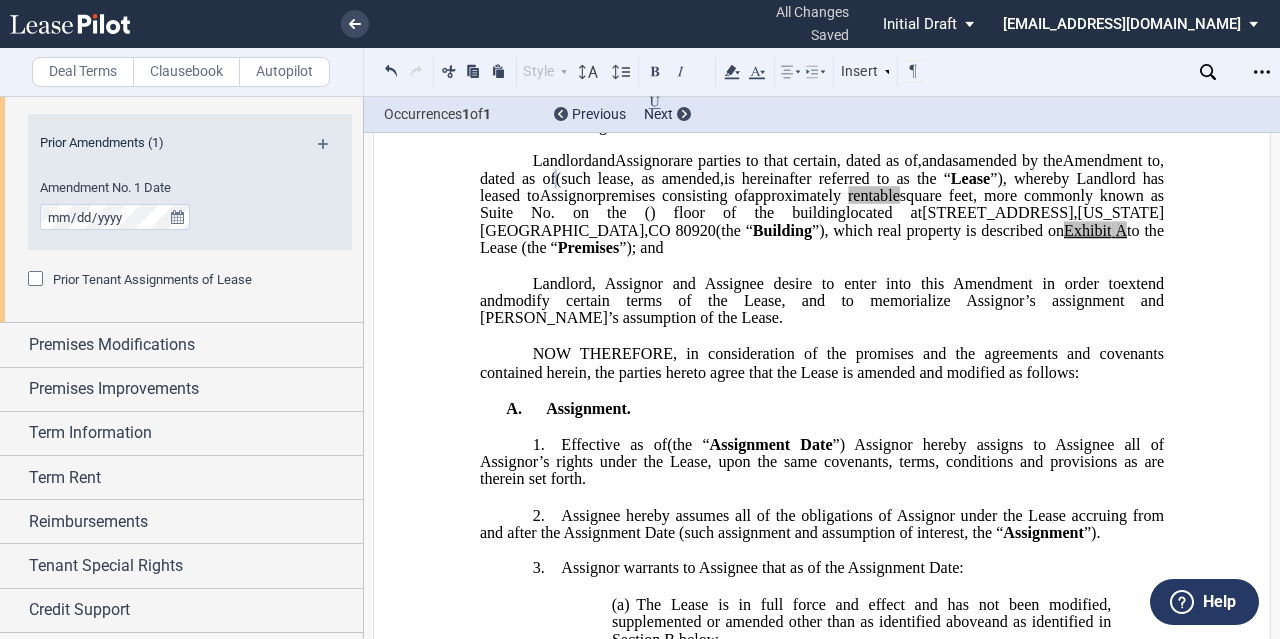 scroll, scrollTop: 219, scrollLeft: 0, axis: vertical 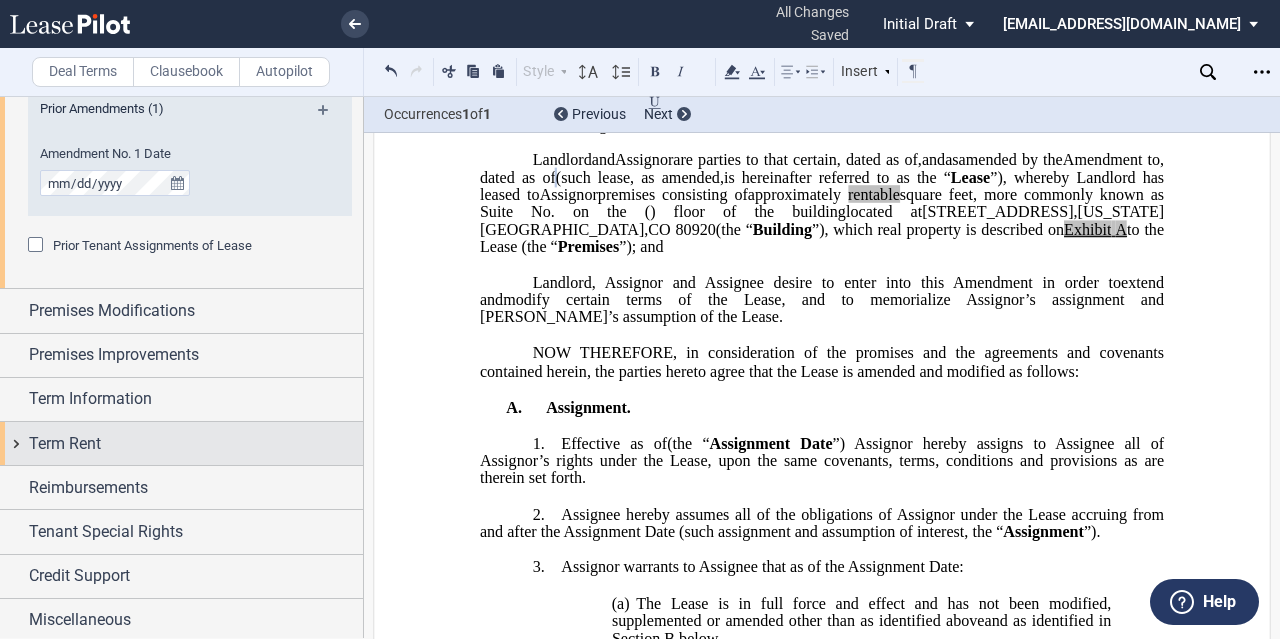 click on "Term Rent" at bounding box center [196, 444] 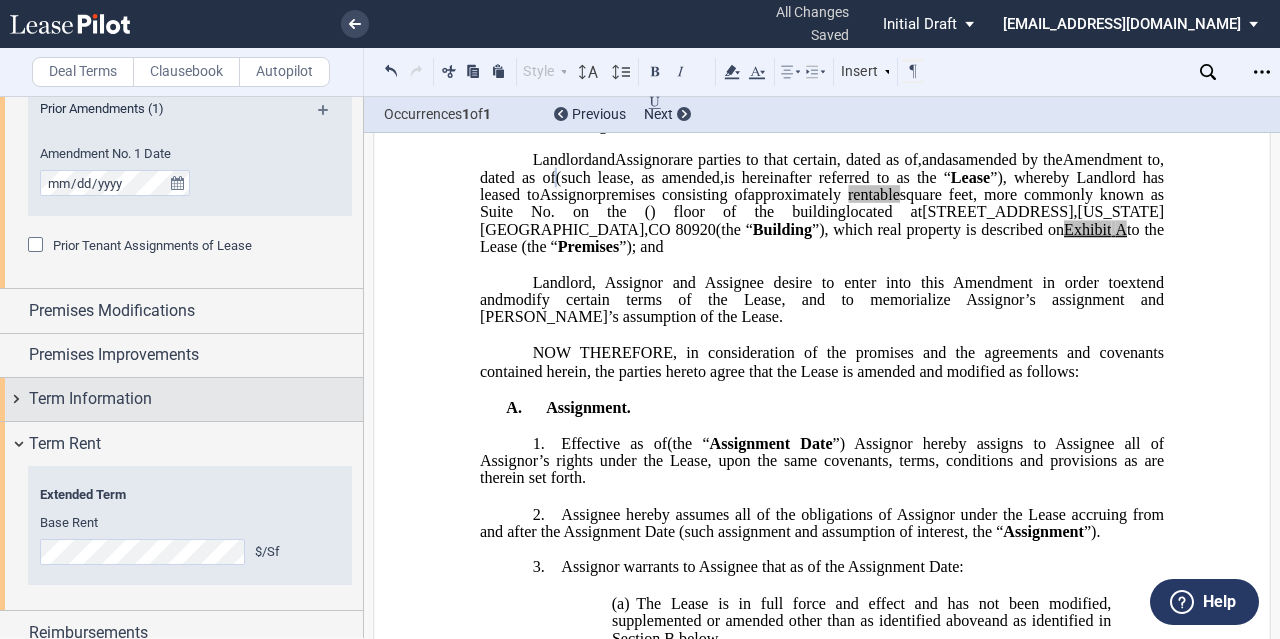 click on "Term Information" at bounding box center [90, 399] 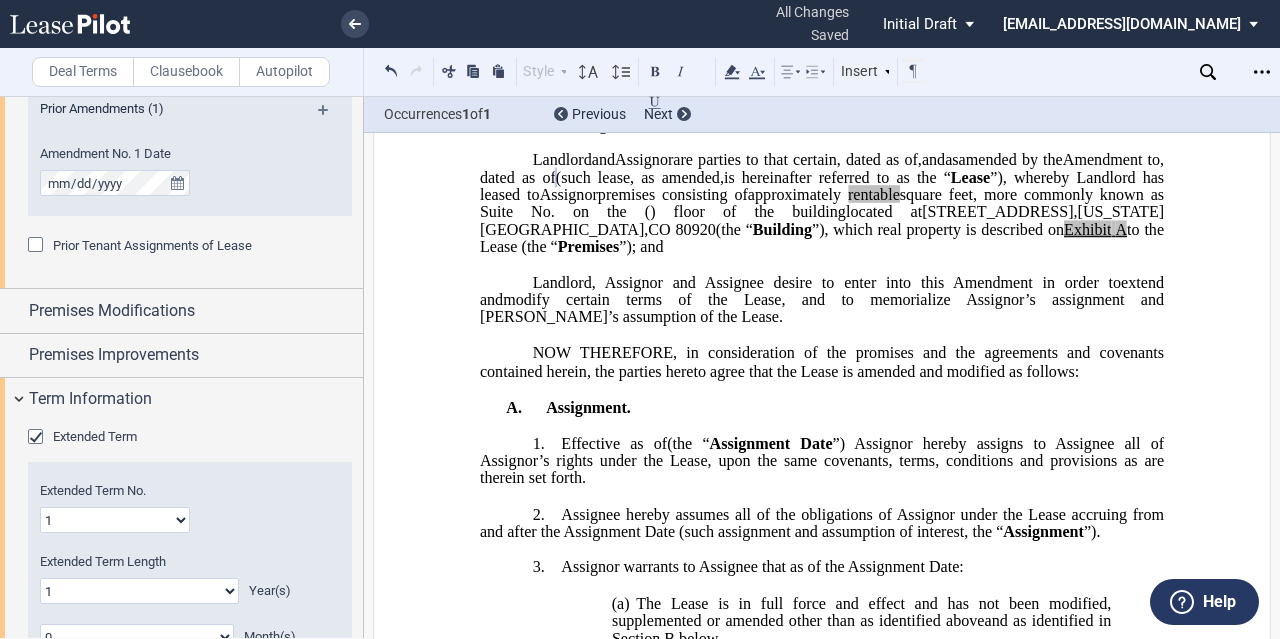scroll, scrollTop: 1764, scrollLeft: 0, axis: vertical 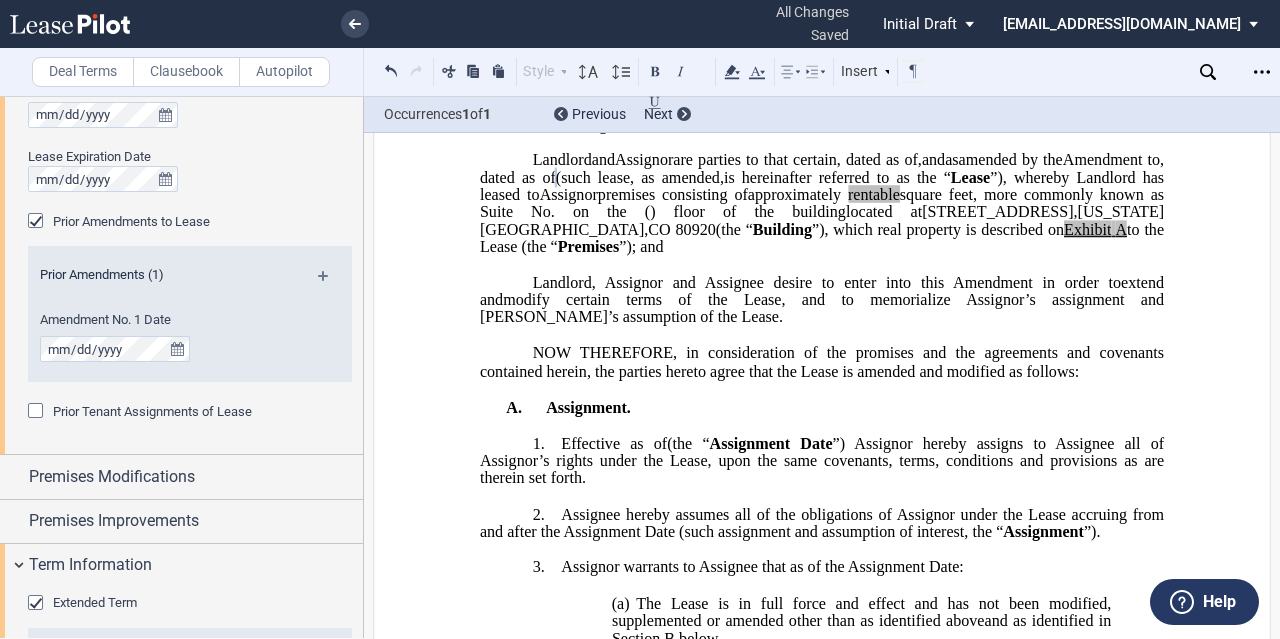 click on "Extended Term" 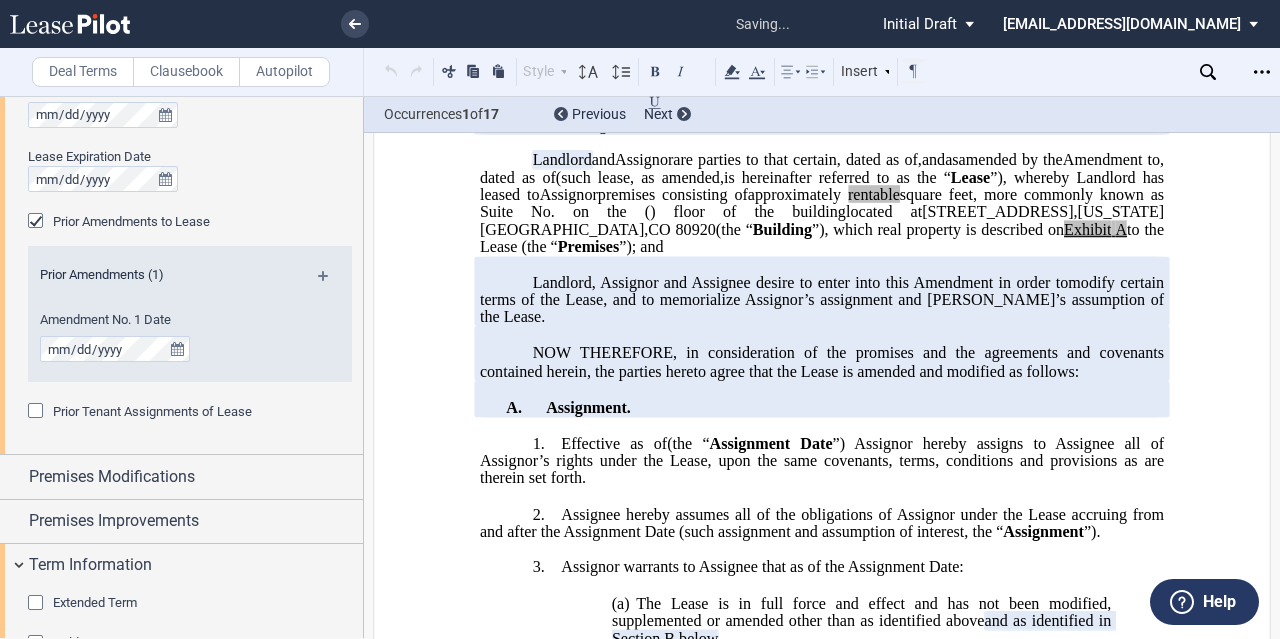 click on "Miscellaneous" at bounding box center (80, 1031) 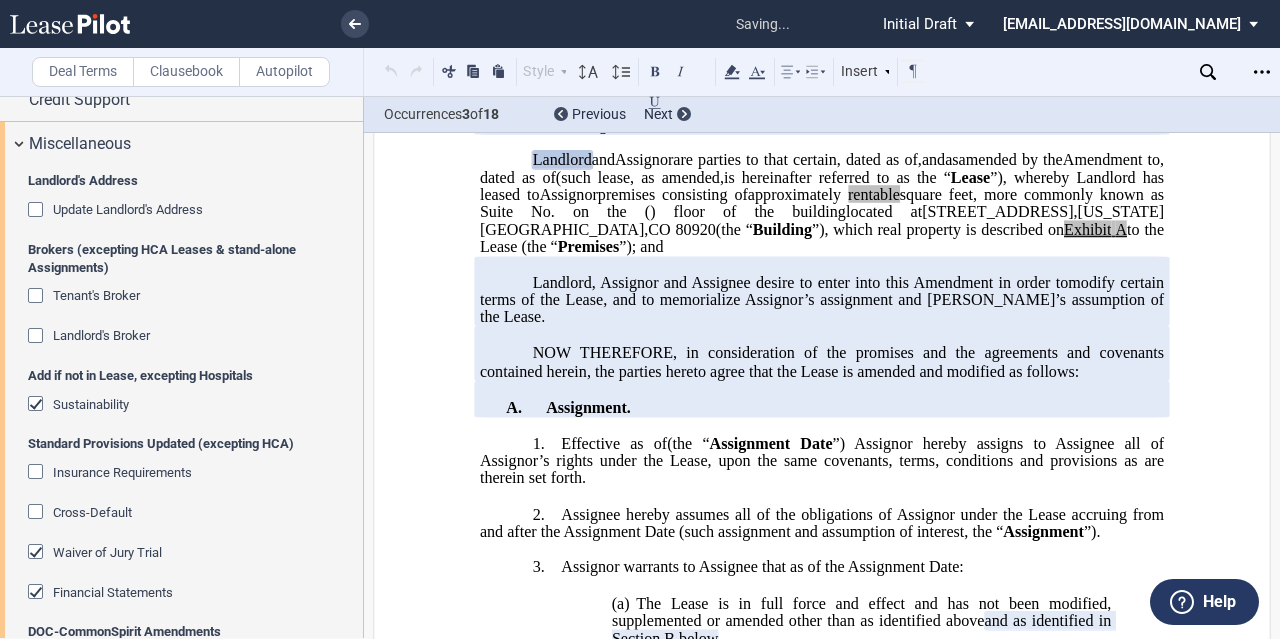 scroll, scrollTop: 2794, scrollLeft: 0, axis: vertical 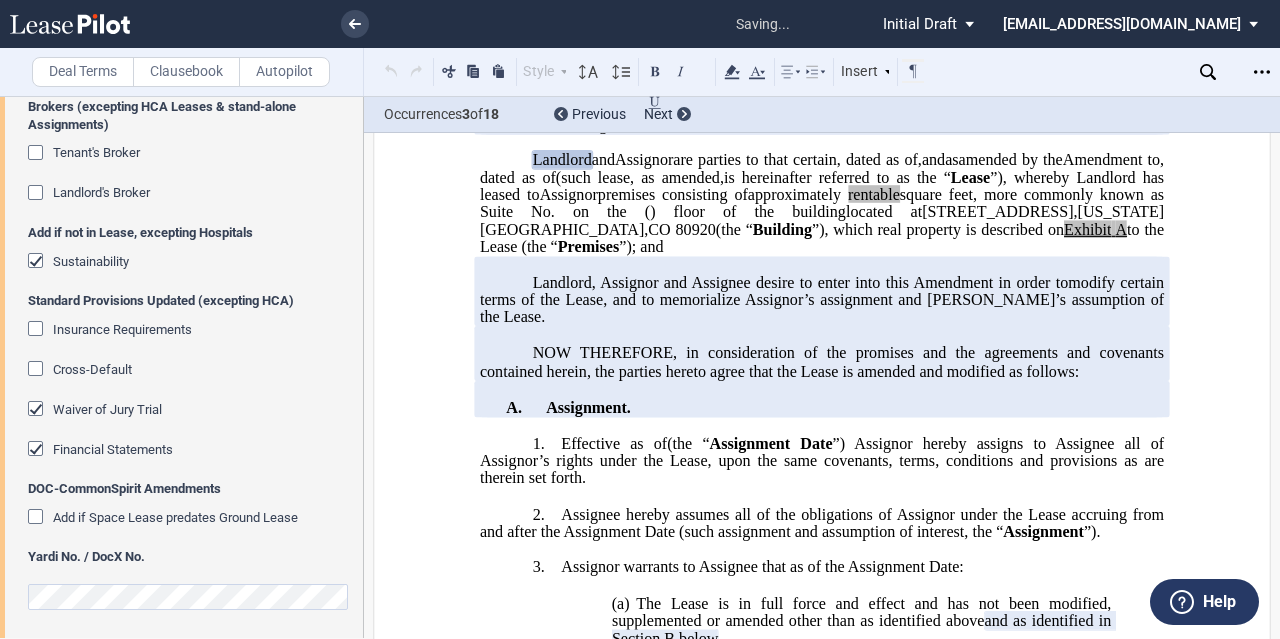 click on "Financial Statements" 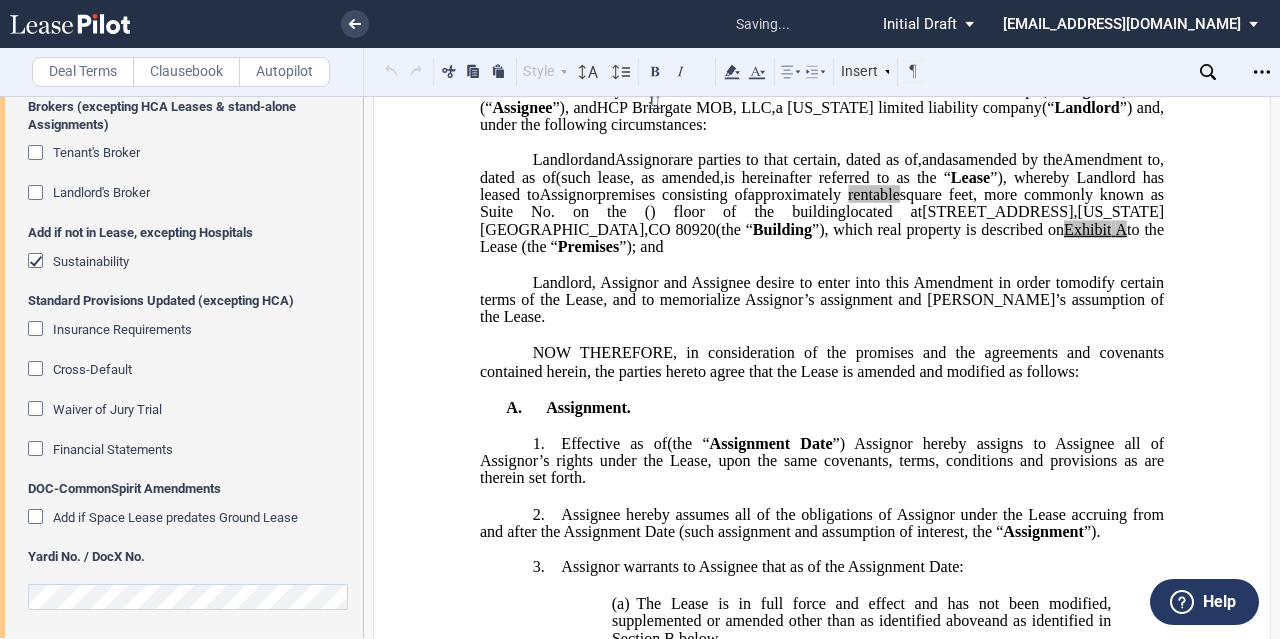 click on "Add if not in Lease, excepting Hospitals
Sustainability" at bounding box center [190, 258] 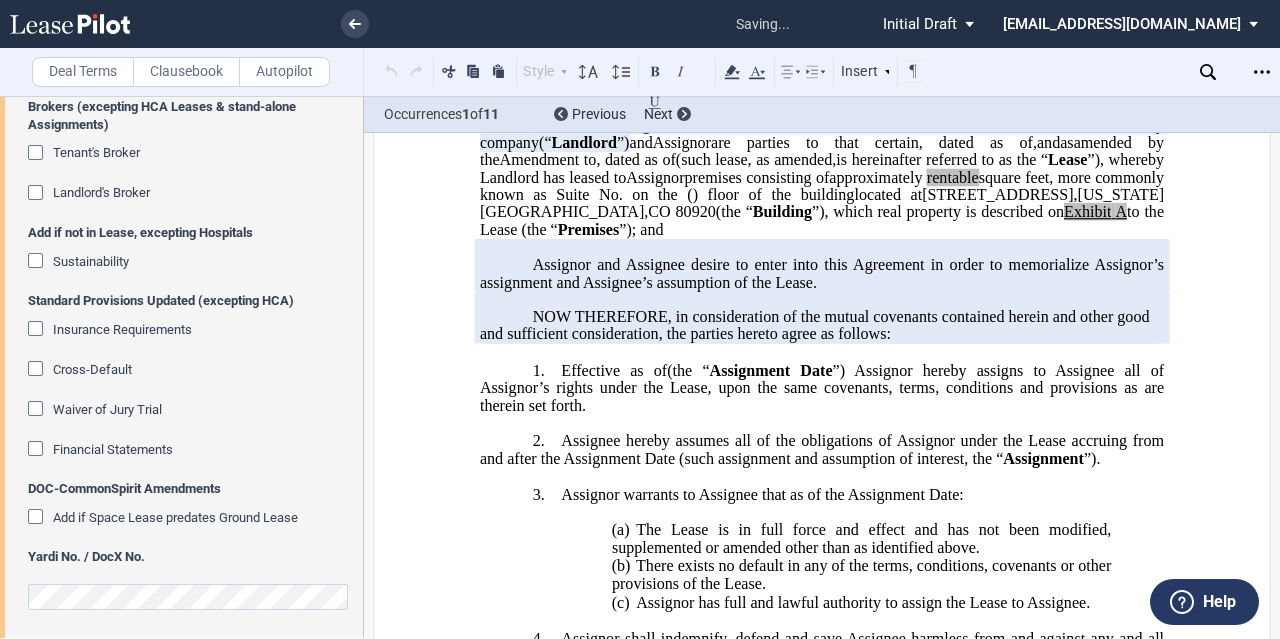 scroll, scrollTop: 202, scrollLeft: 0, axis: vertical 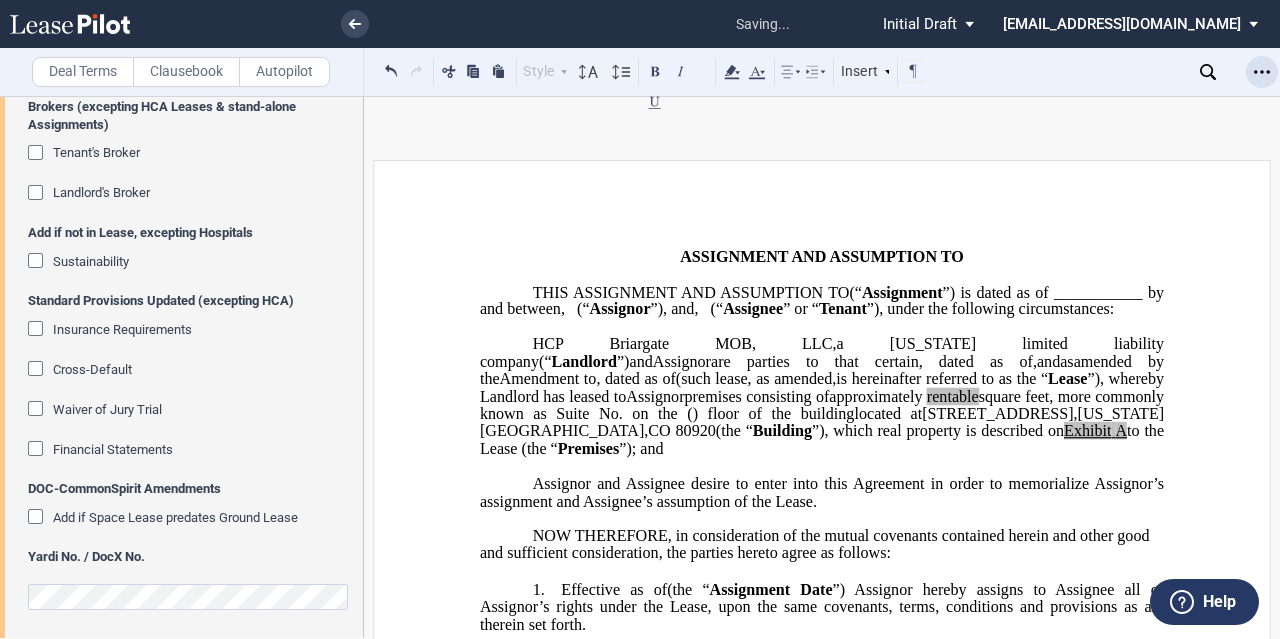 click 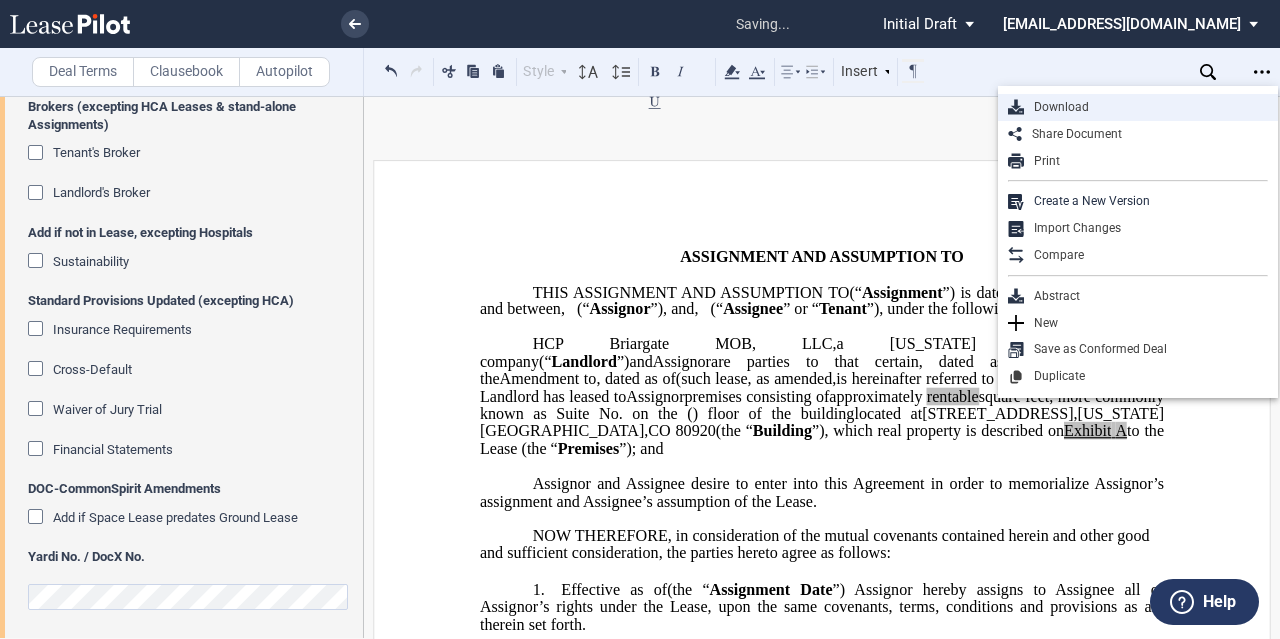 click on "Download" at bounding box center (1146, 107) 